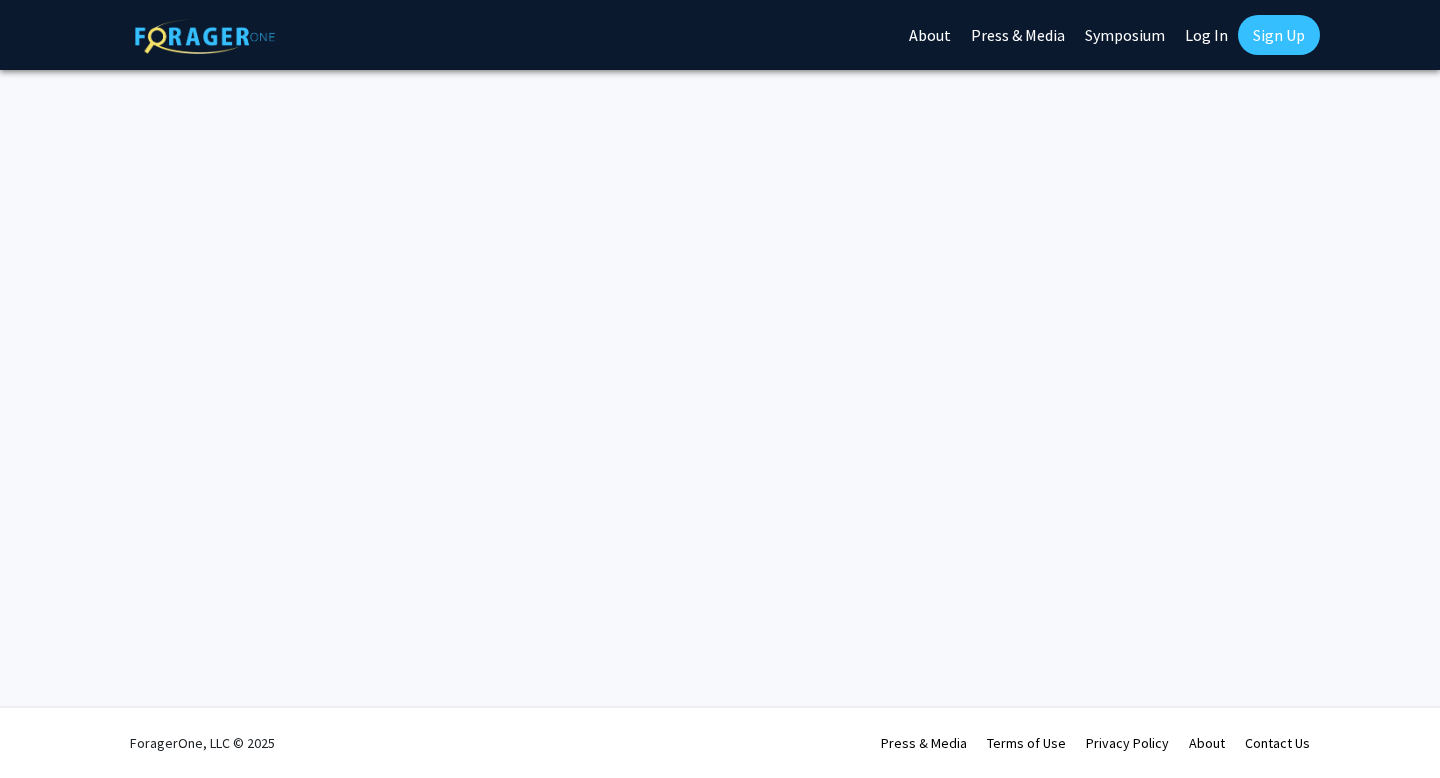 scroll, scrollTop: 0, scrollLeft: 0, axis: both 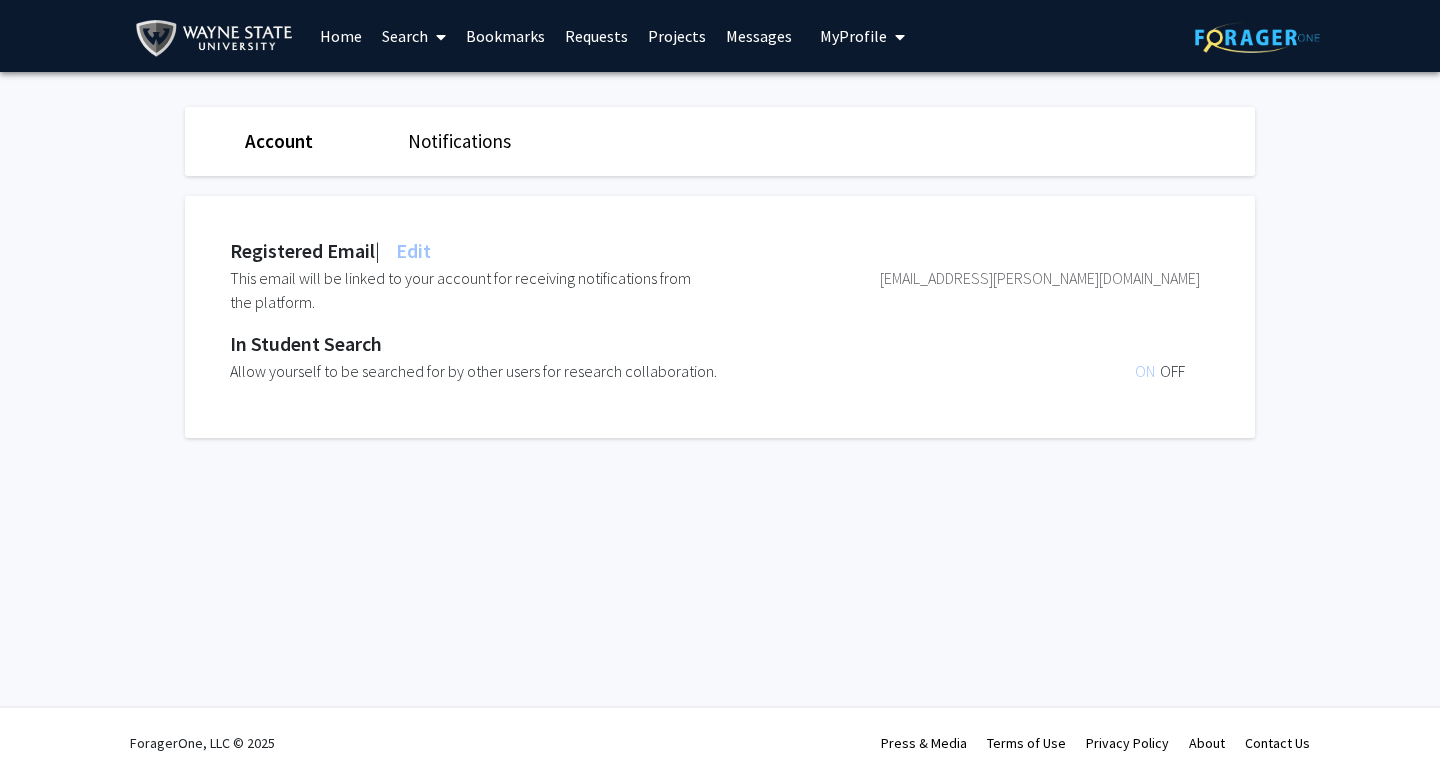 click on "Home" at bounding box center [341, 36] 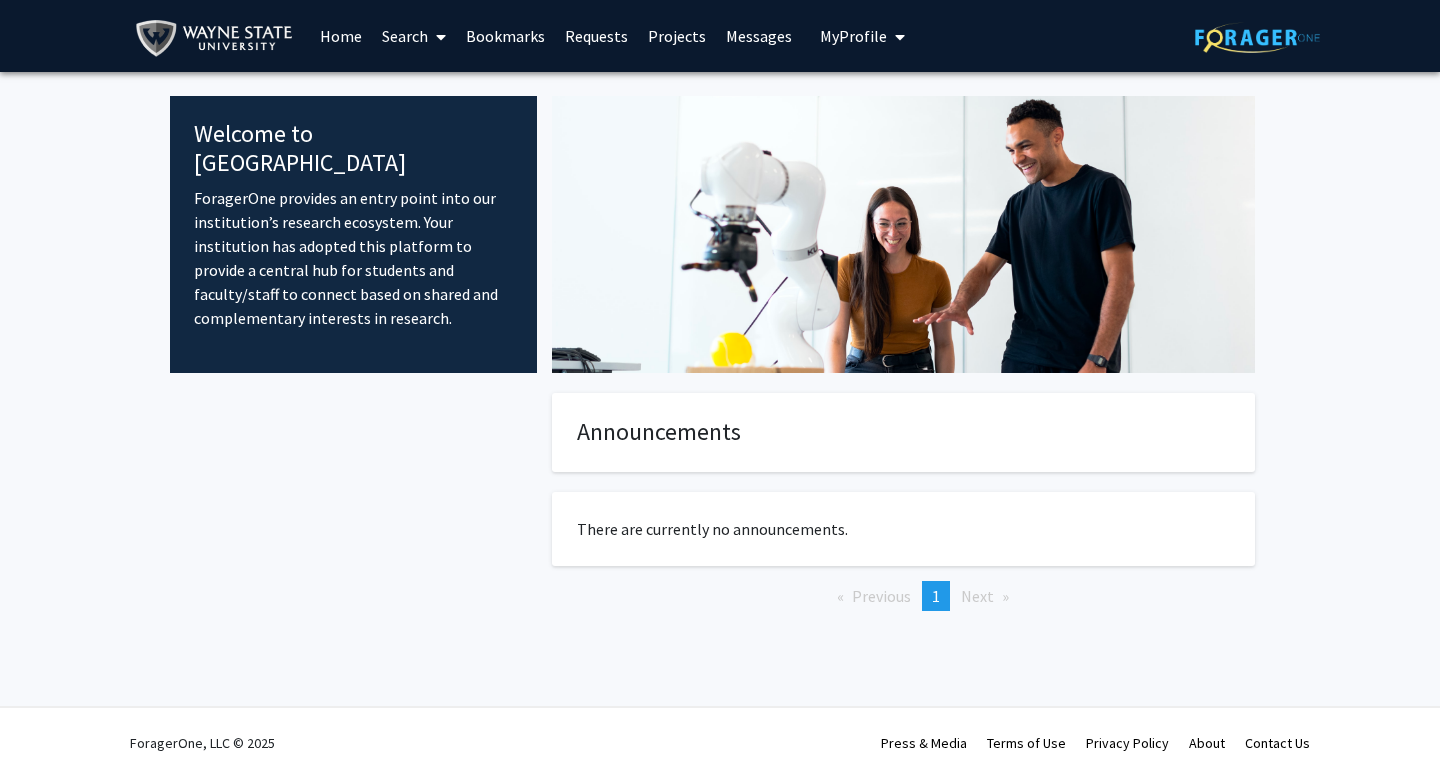 click on "Requests" at bounding box center (596, 36) 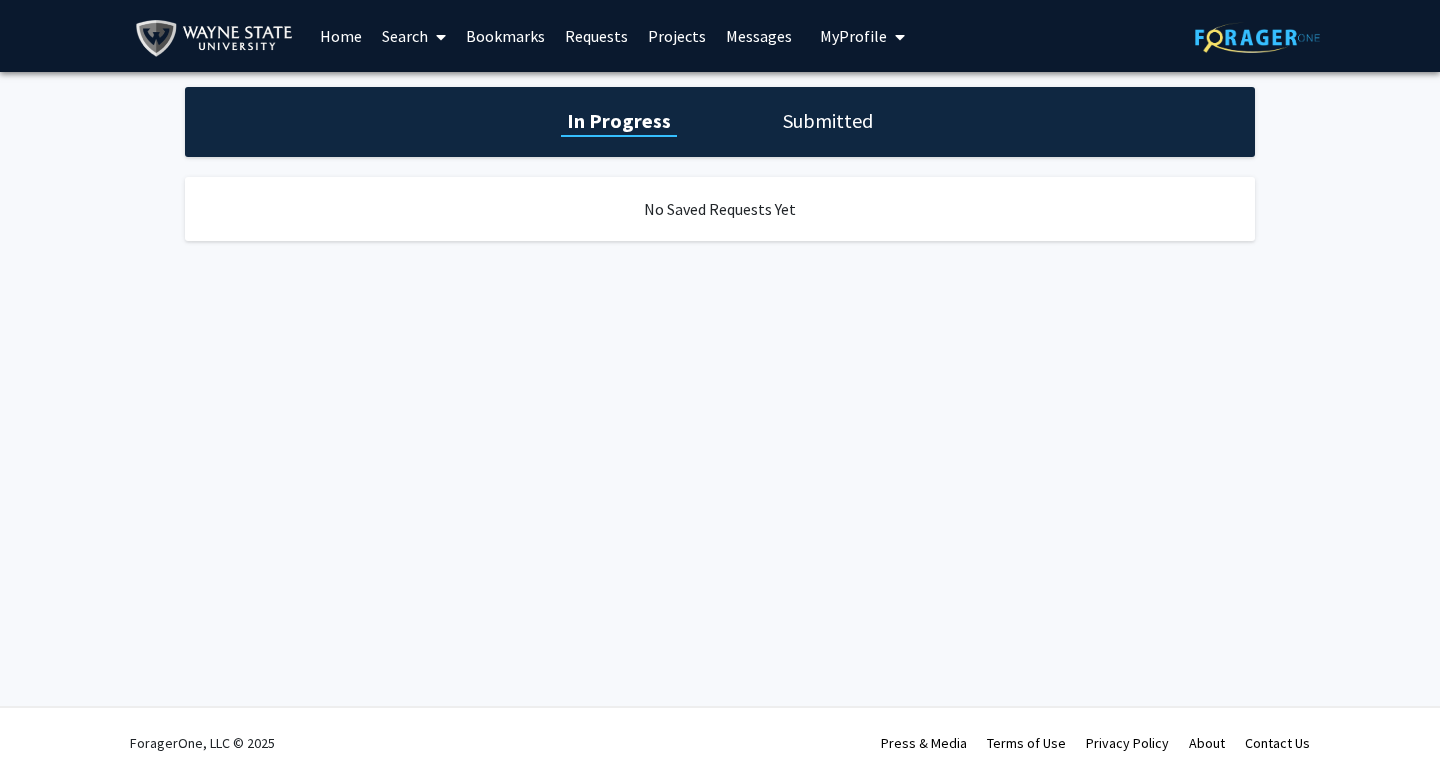 click on "Projects" at bounding box center (677, 36) 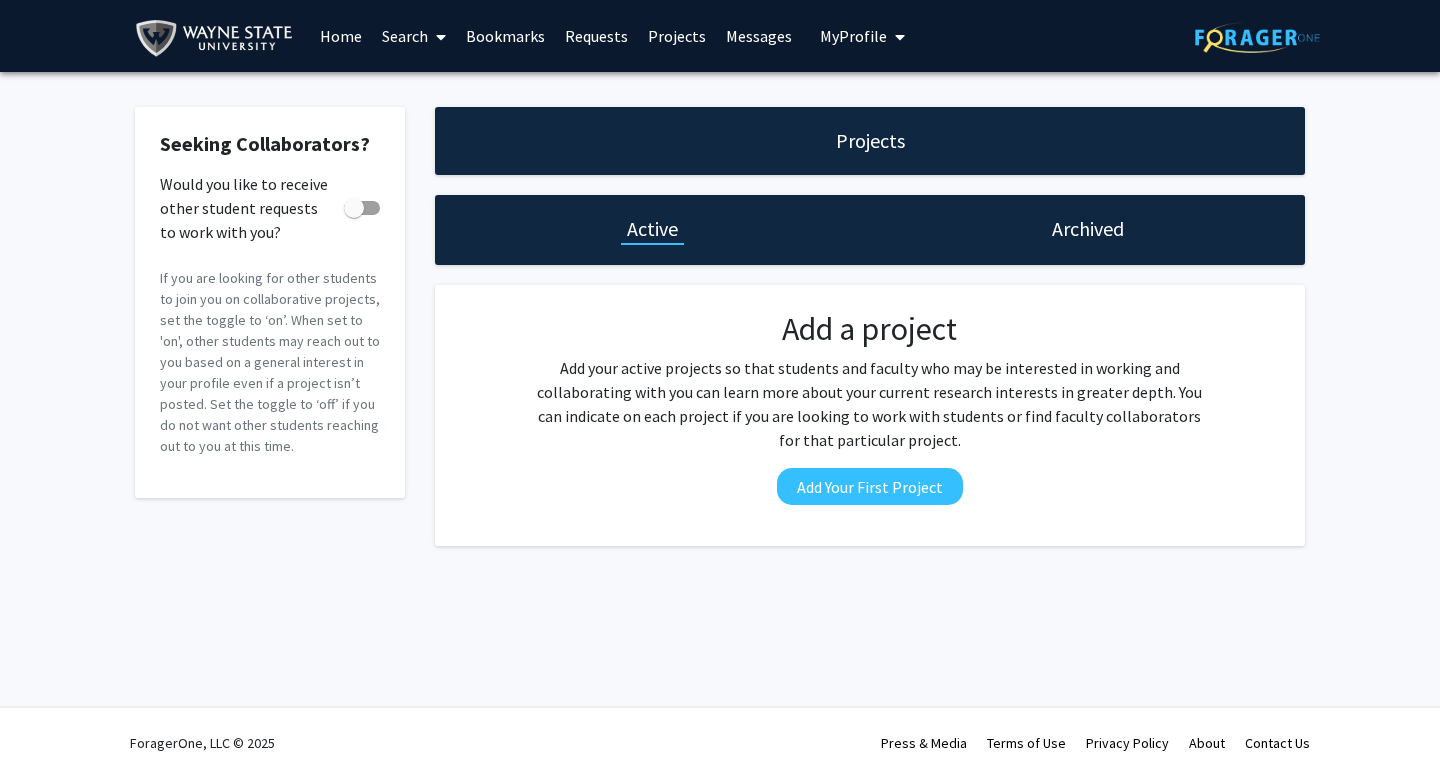 click on "Search" at bounding box center (414, 36) 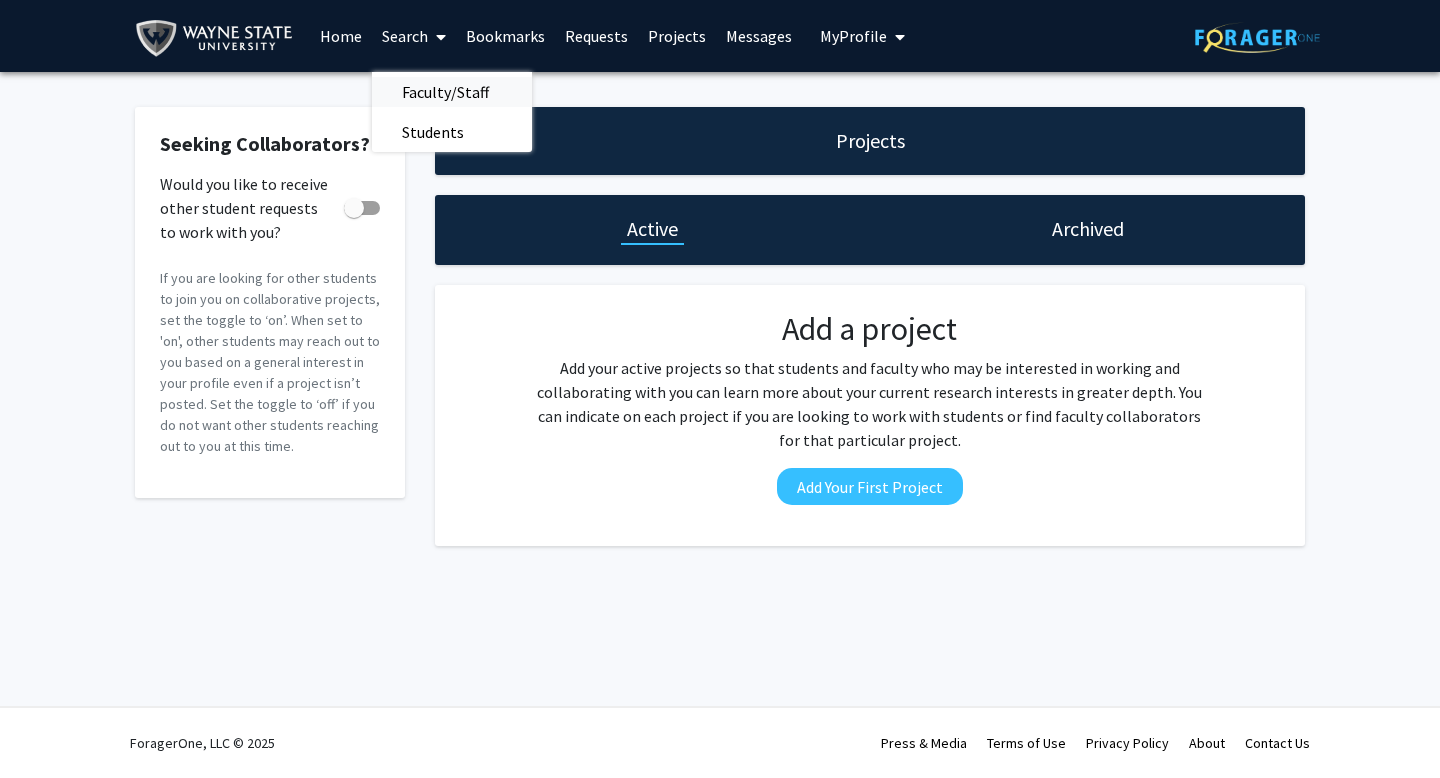 click on "Faculty/Staff" at bounding box center (445, 92) 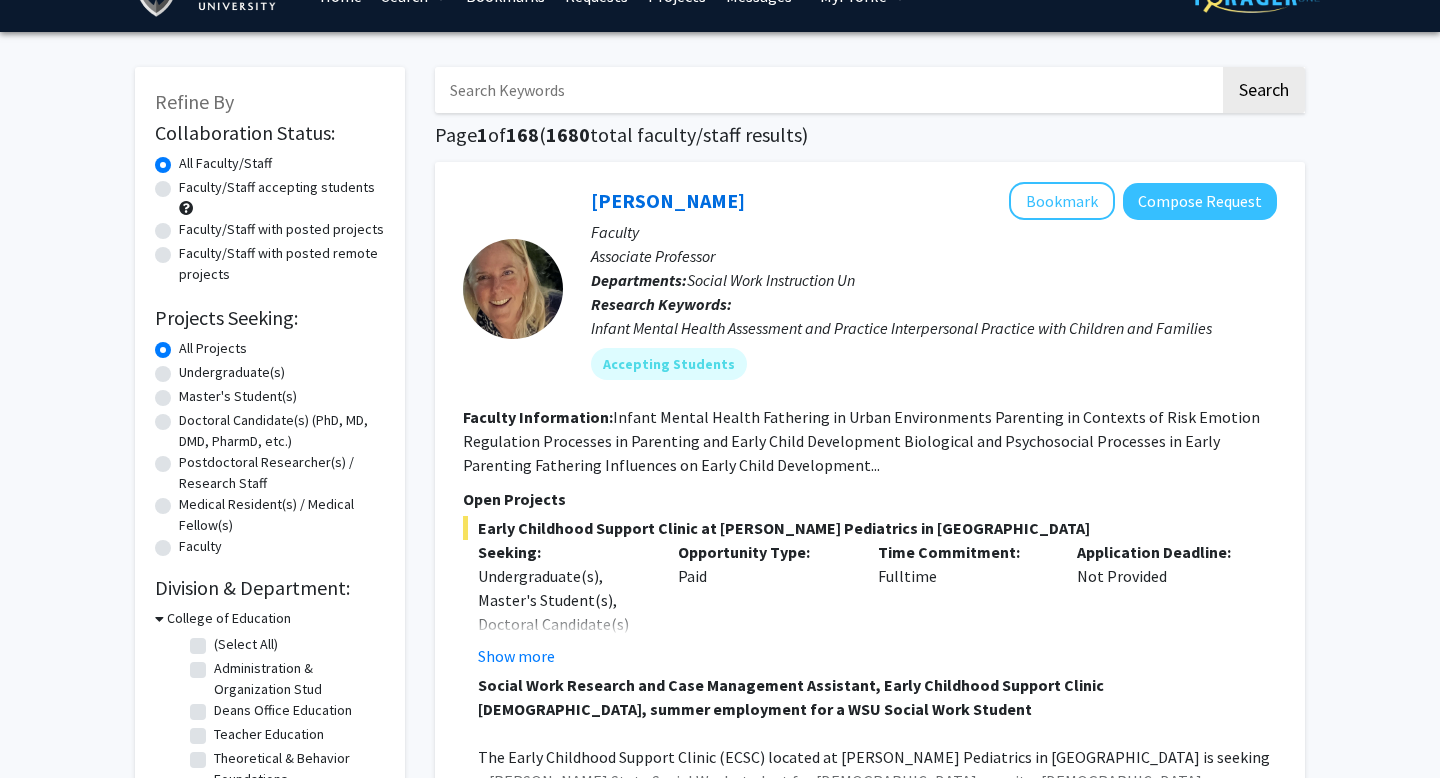 scroll, scrollTop: 45, scrollLeft: 0, axis: vertical 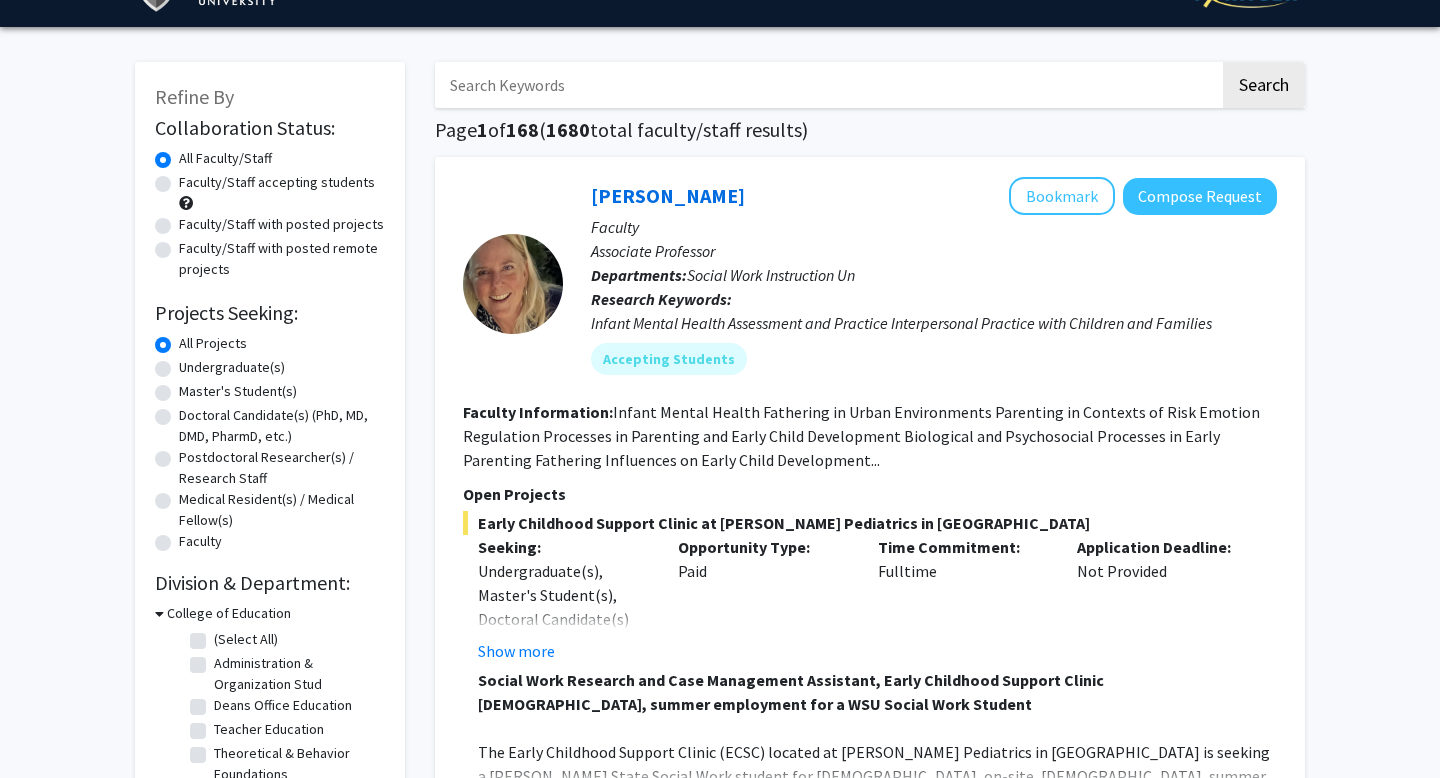 click on "Doctoral Candidate(s) (PhD, MD, DMD, PharmD, etc.)" 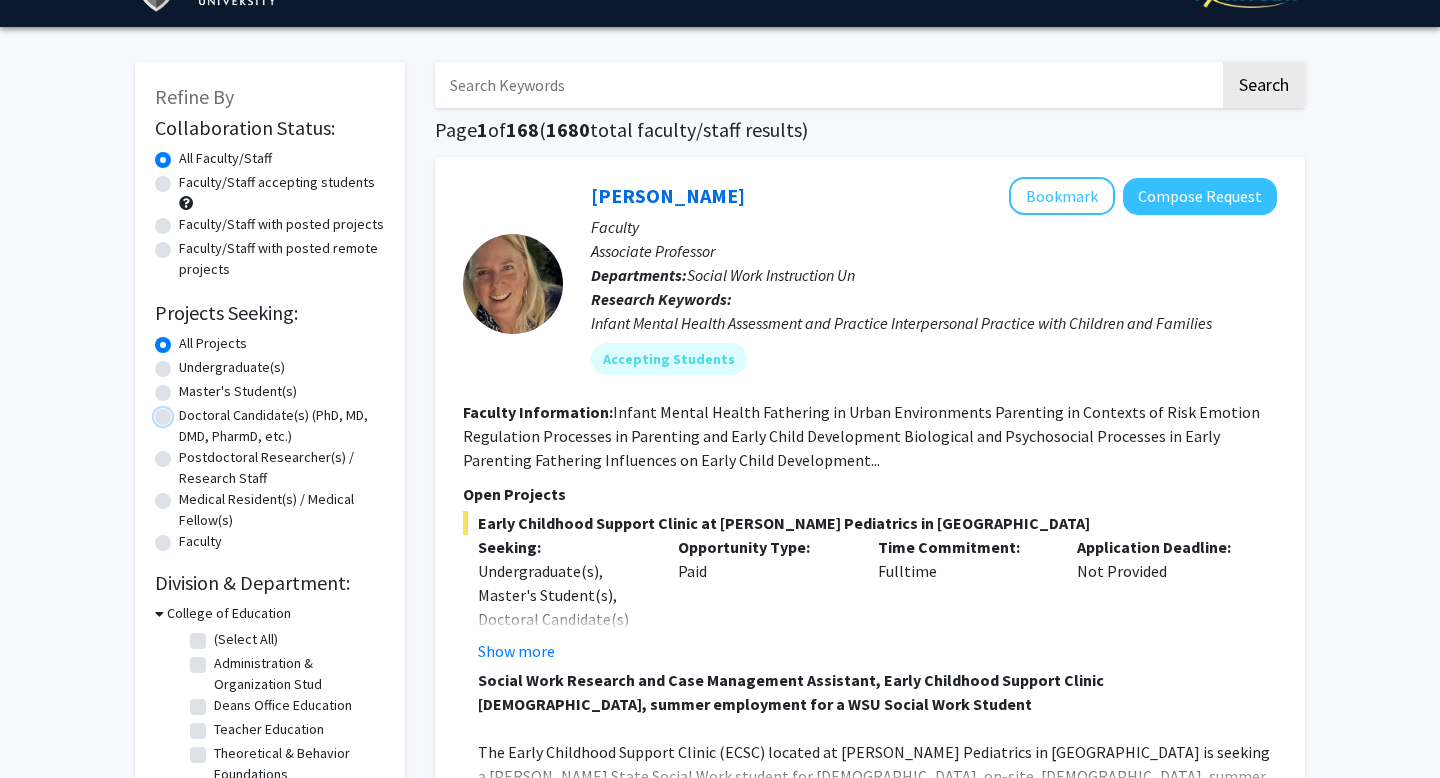 click on "Doctoral Candidate(s) (PhD, MD, DMD, PharmD, etc.)" at bounding box center [185, 411] 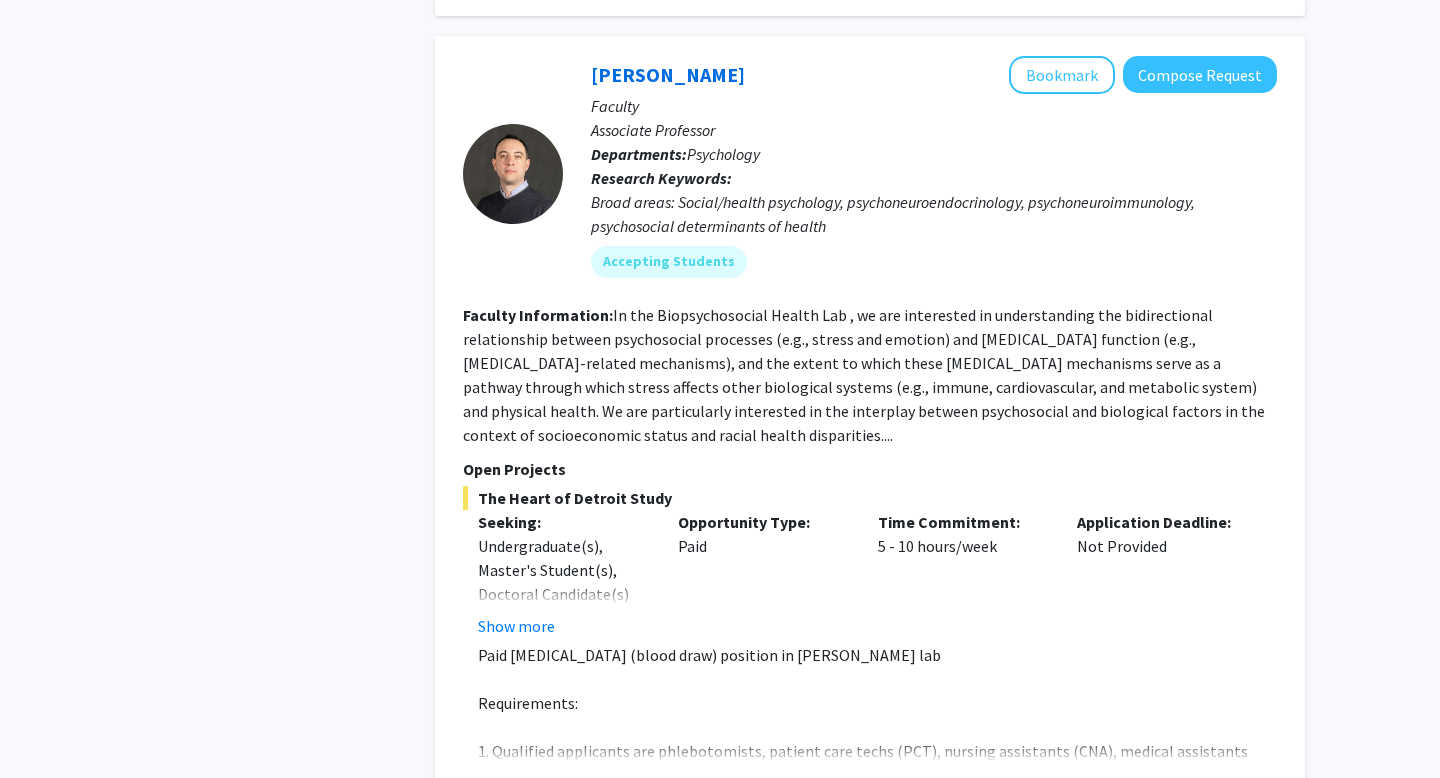 scroll, scrollTop: 9196, scrollLeft: 0, axis: vertical 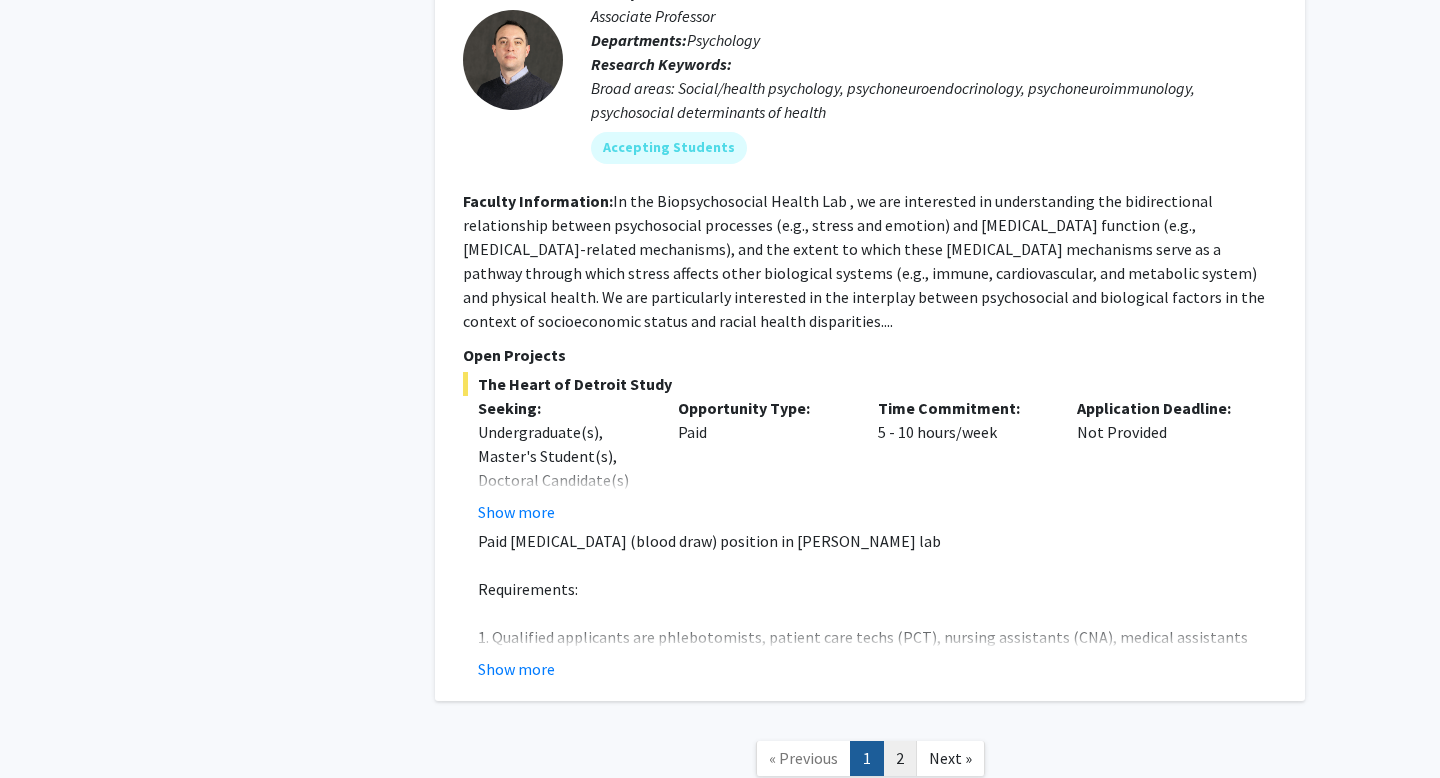 click on "2" 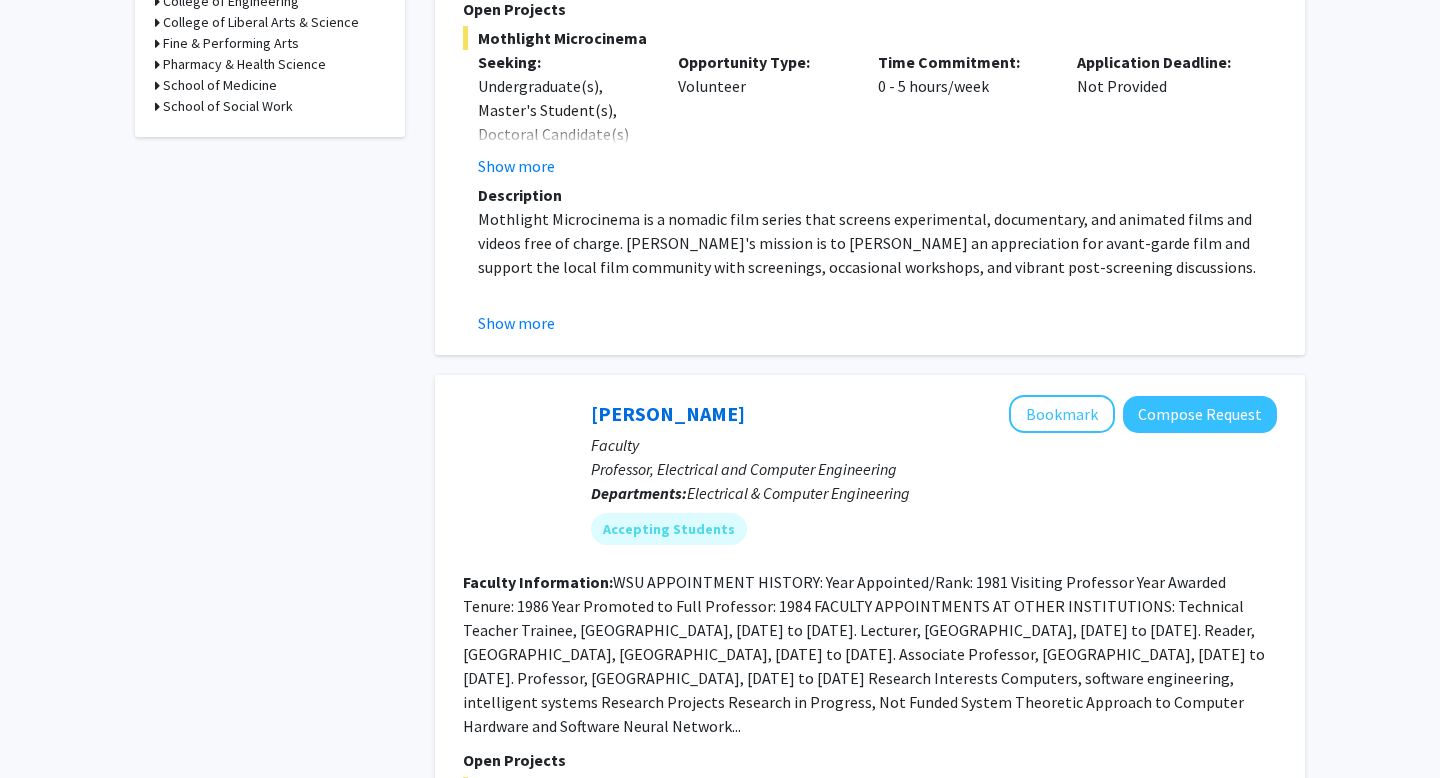 scroll, scrollTop: 0, scrollLeft: 0, axis: both 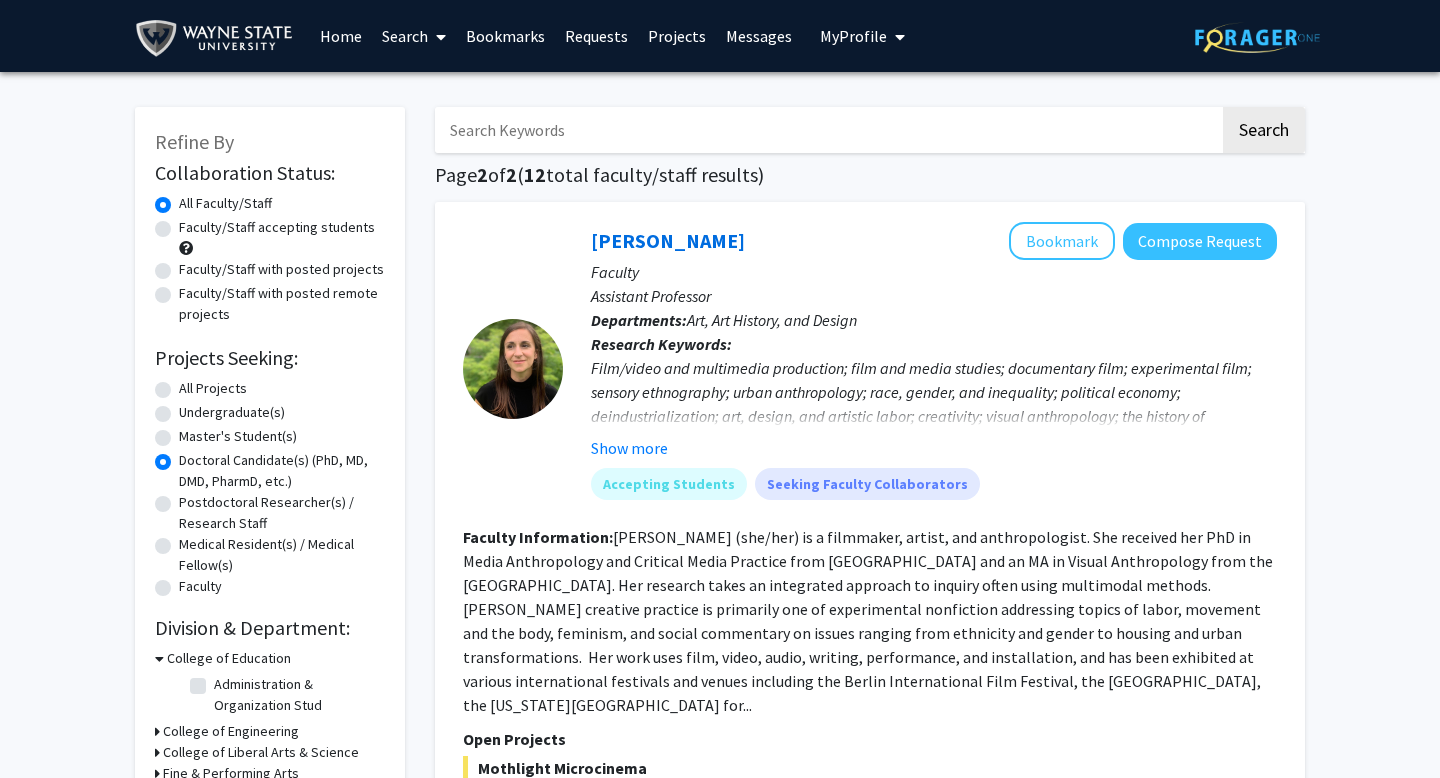 click on "Faculty/Staff accepting students" 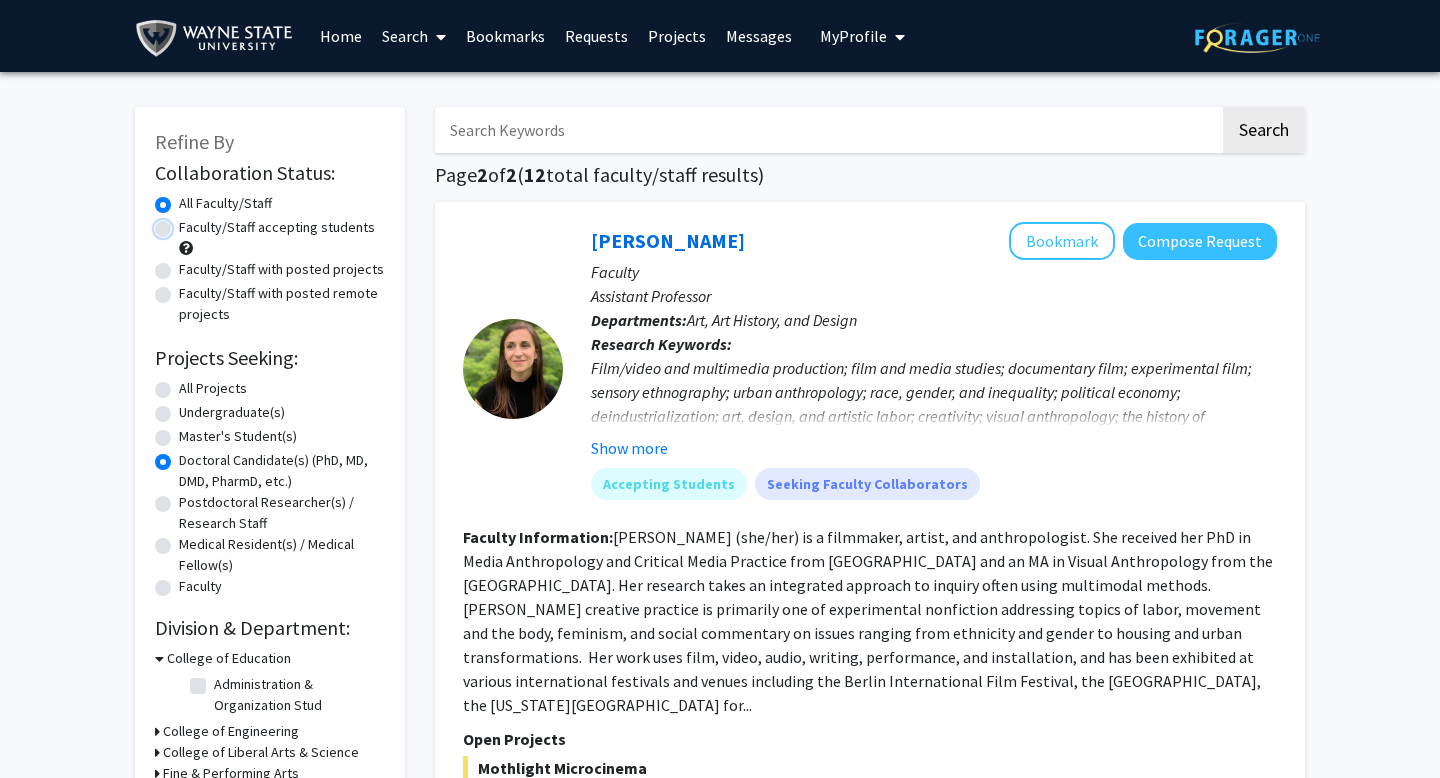 click on "Faculty/Staff accepting students" at bounding box center (185, 223) 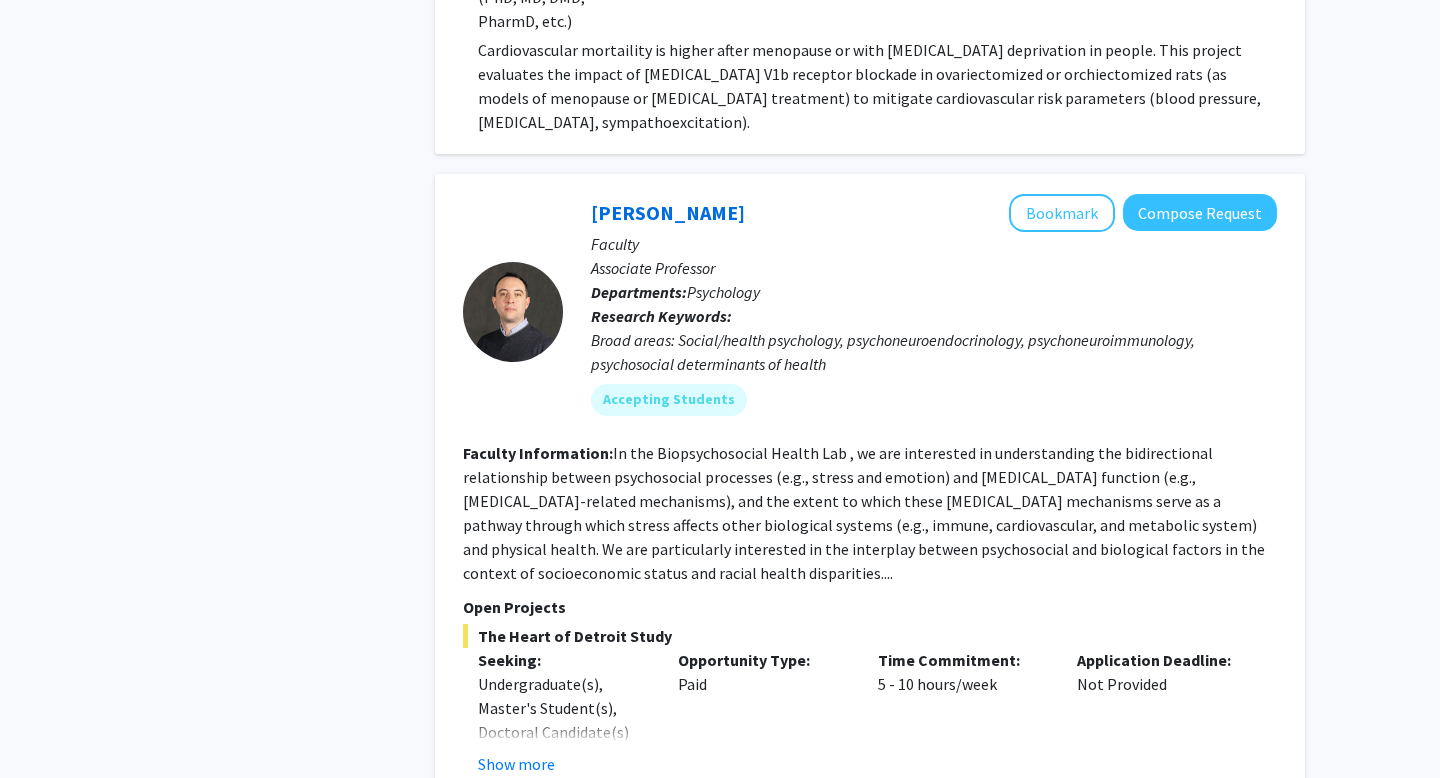 scroll, scrollTop: 9196, scrollLeft: 0, axis: vertical 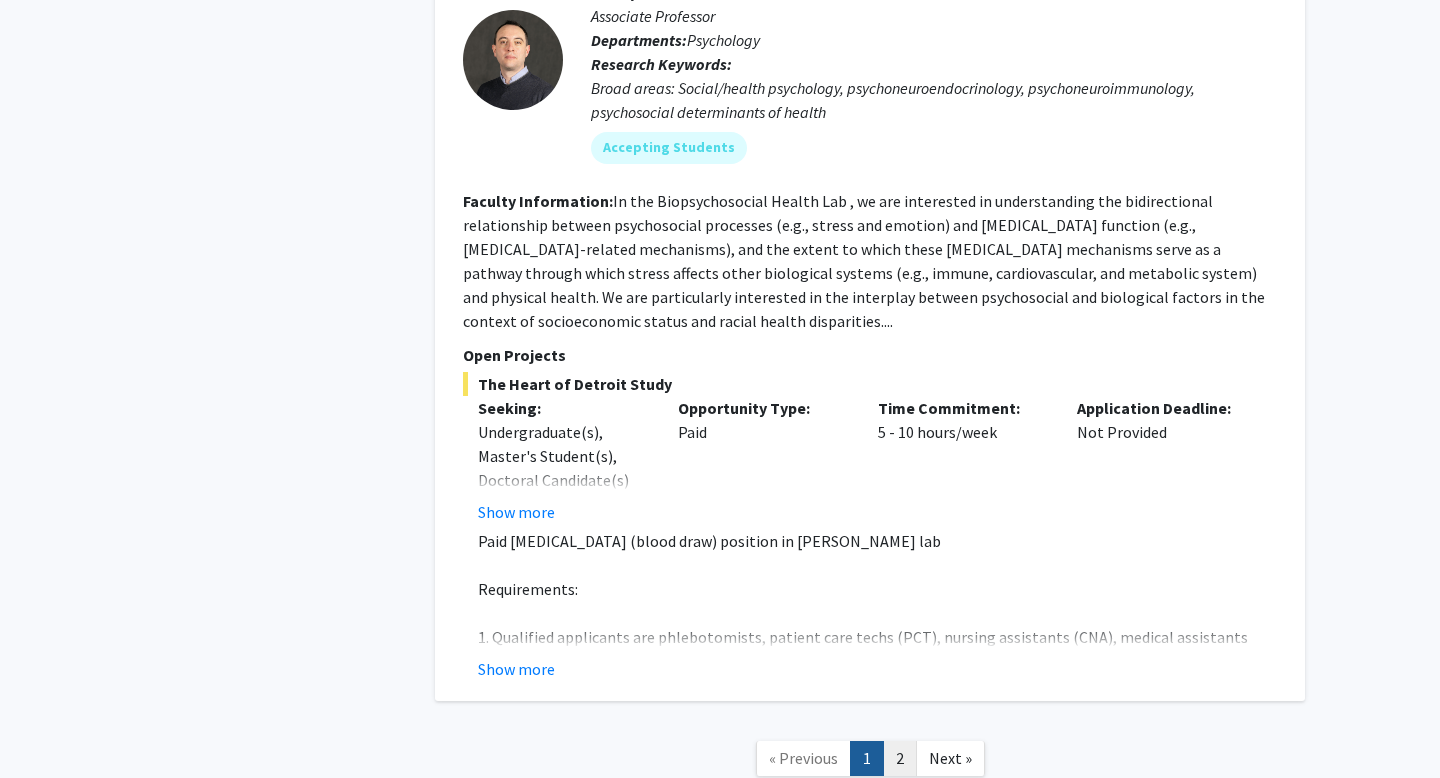click on "2" 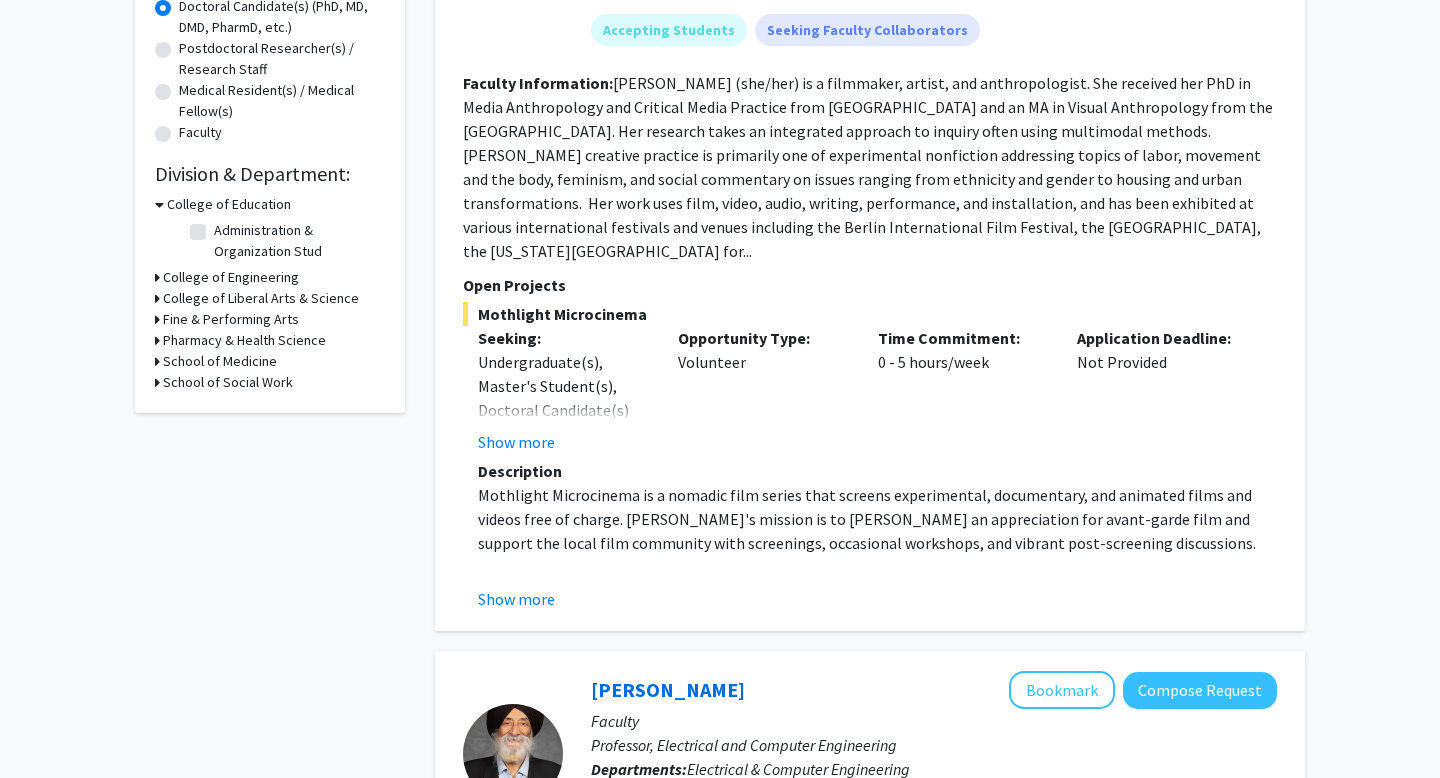 scroll, scrollTop: 0, scrollLeft: 0, axis: both 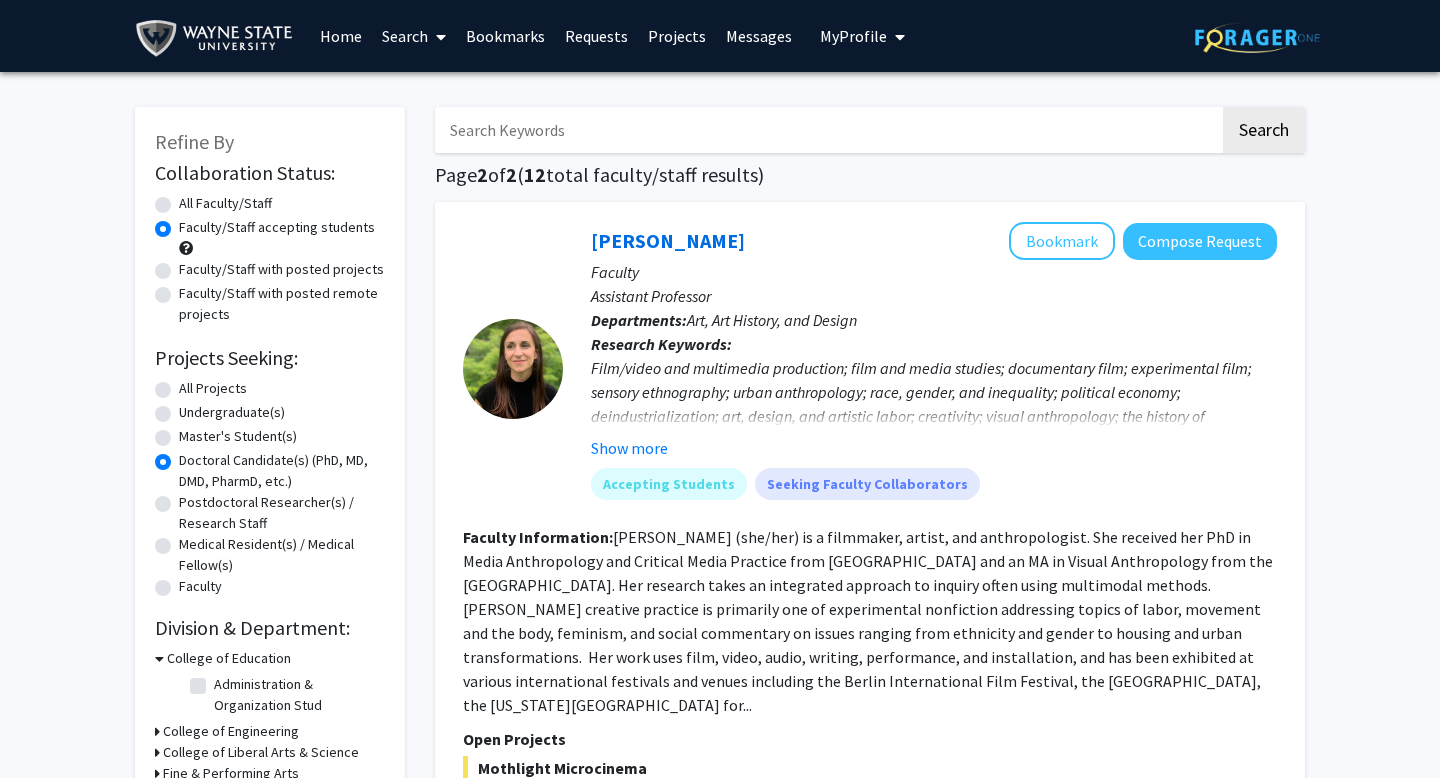 click at bounding box center (437, 37) 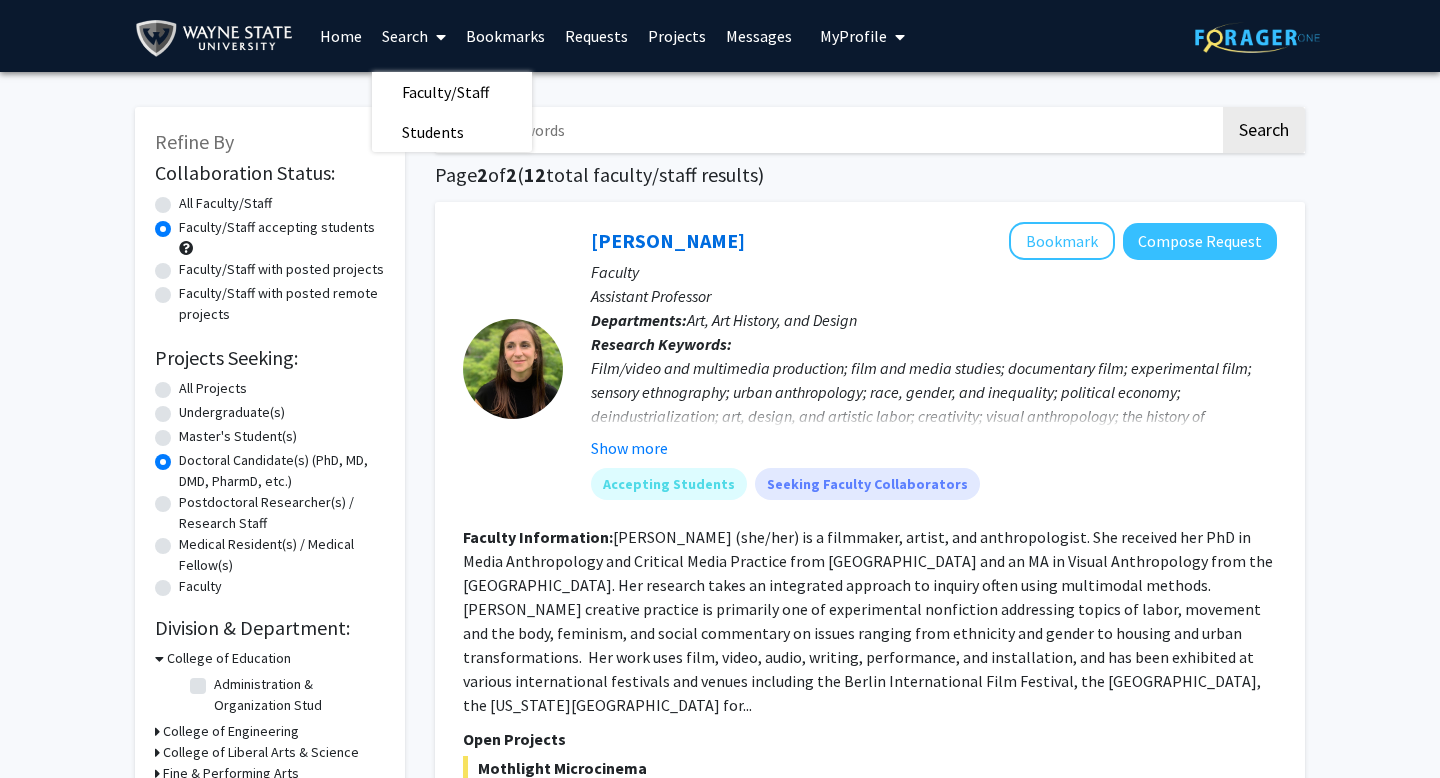 click on "Bookmarks" at bounding box center [505, 36] 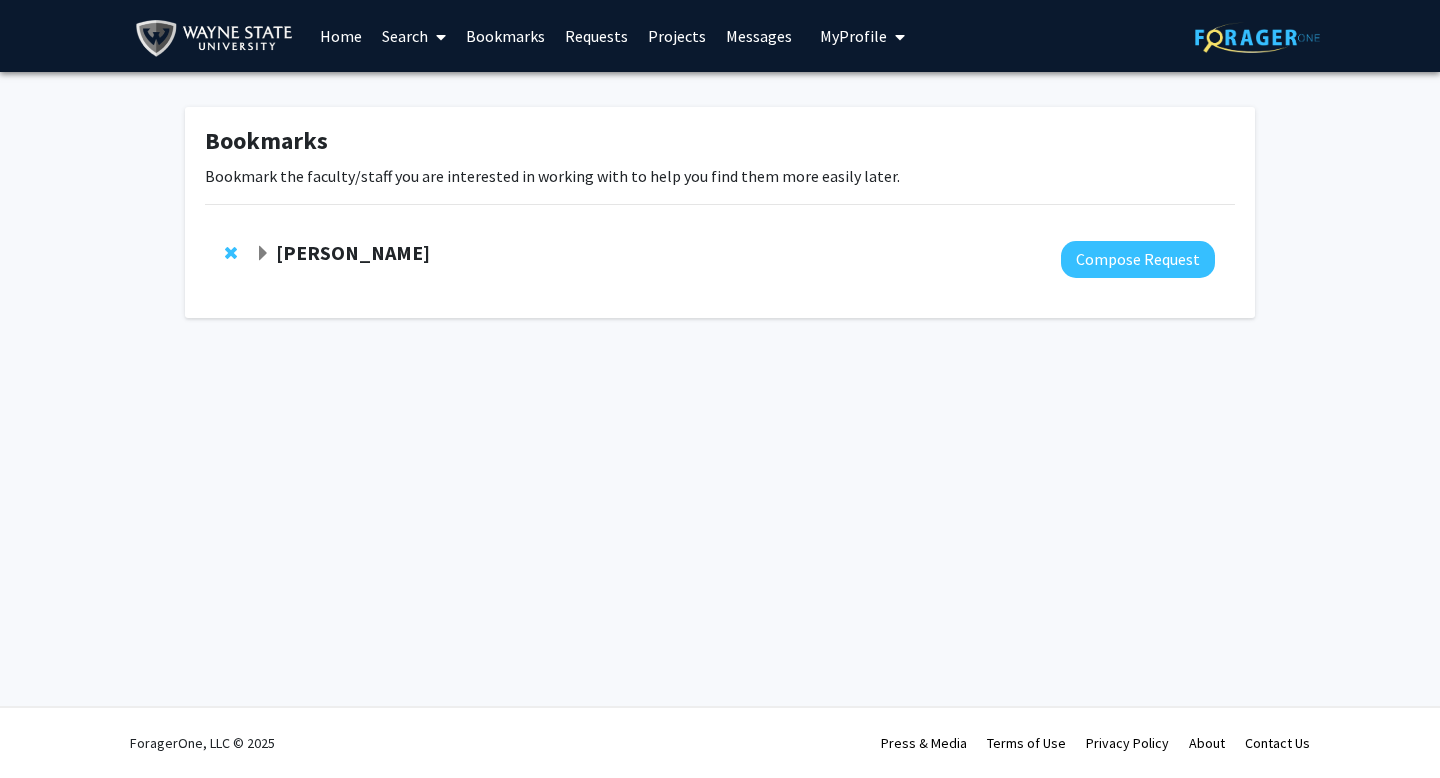click on "[PERSON_NAME]" 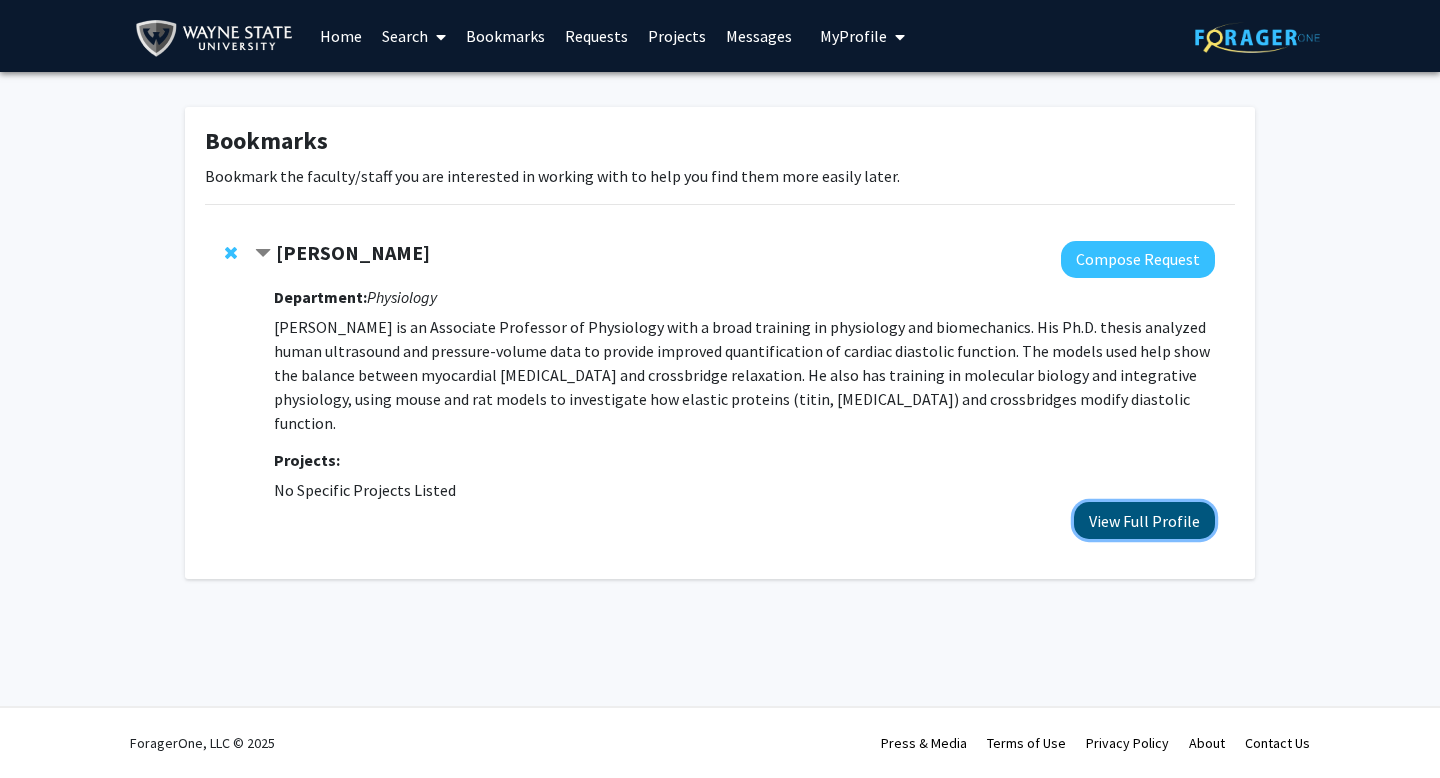 click on "View Full Profile" at bounding box center (1144, 520) 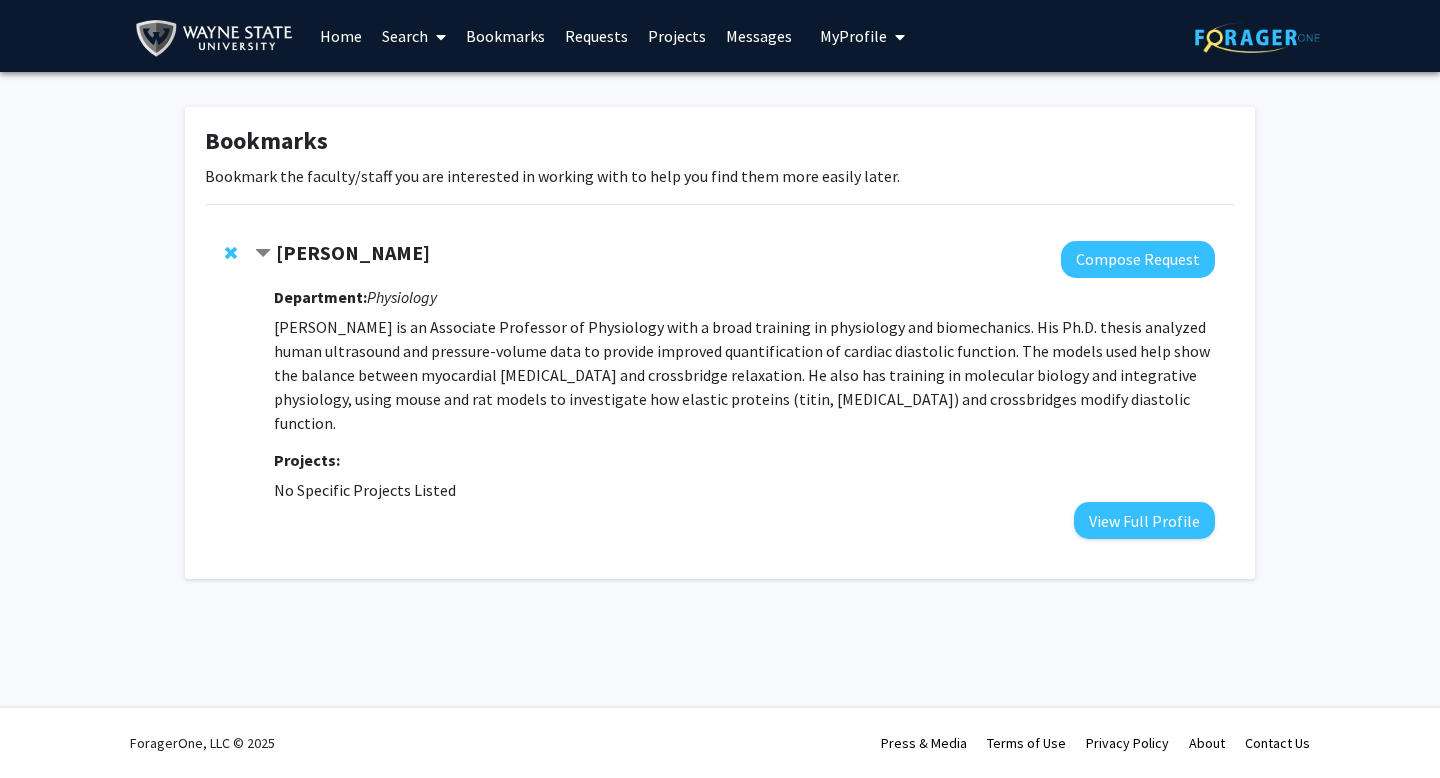 click on "[PERSON_NAME]" 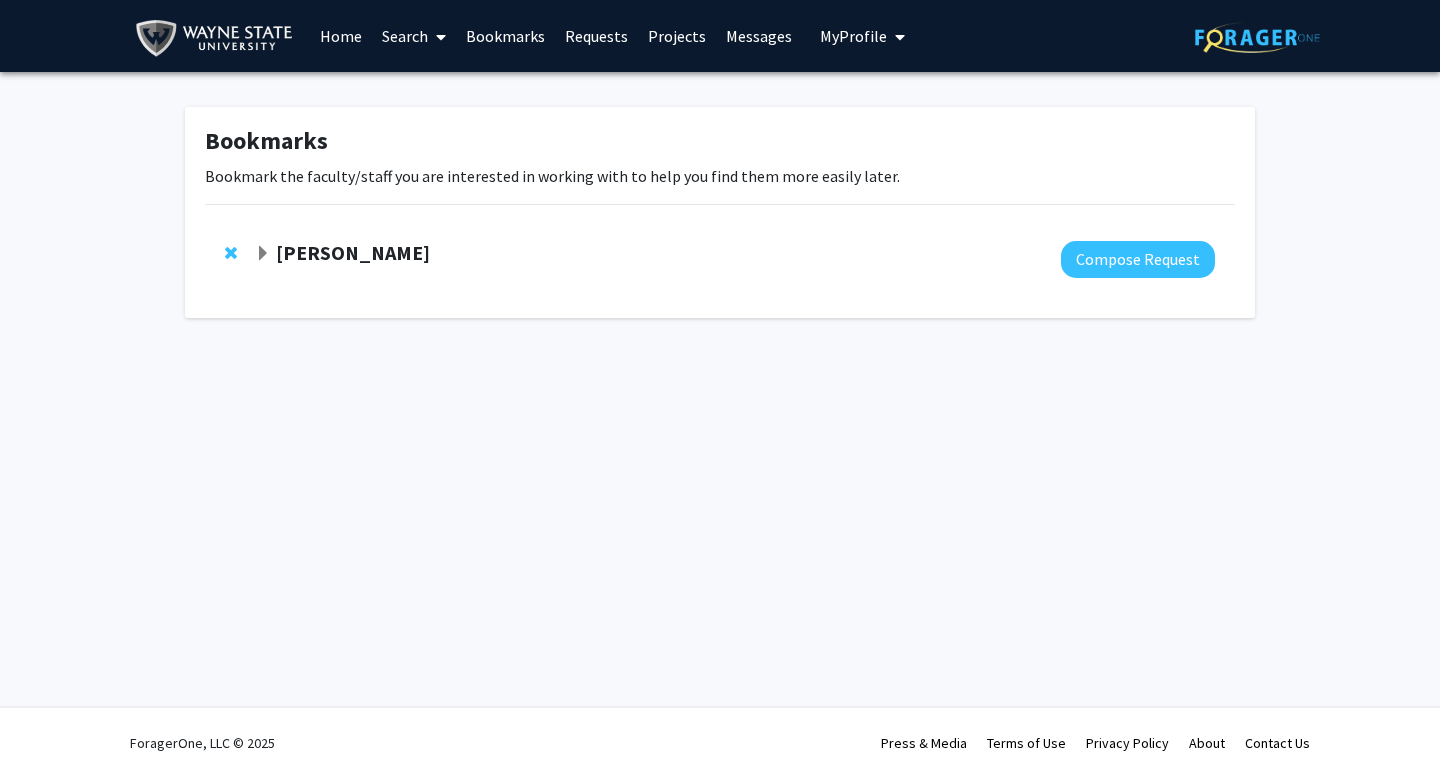 click on "[PERSON_NAME]" 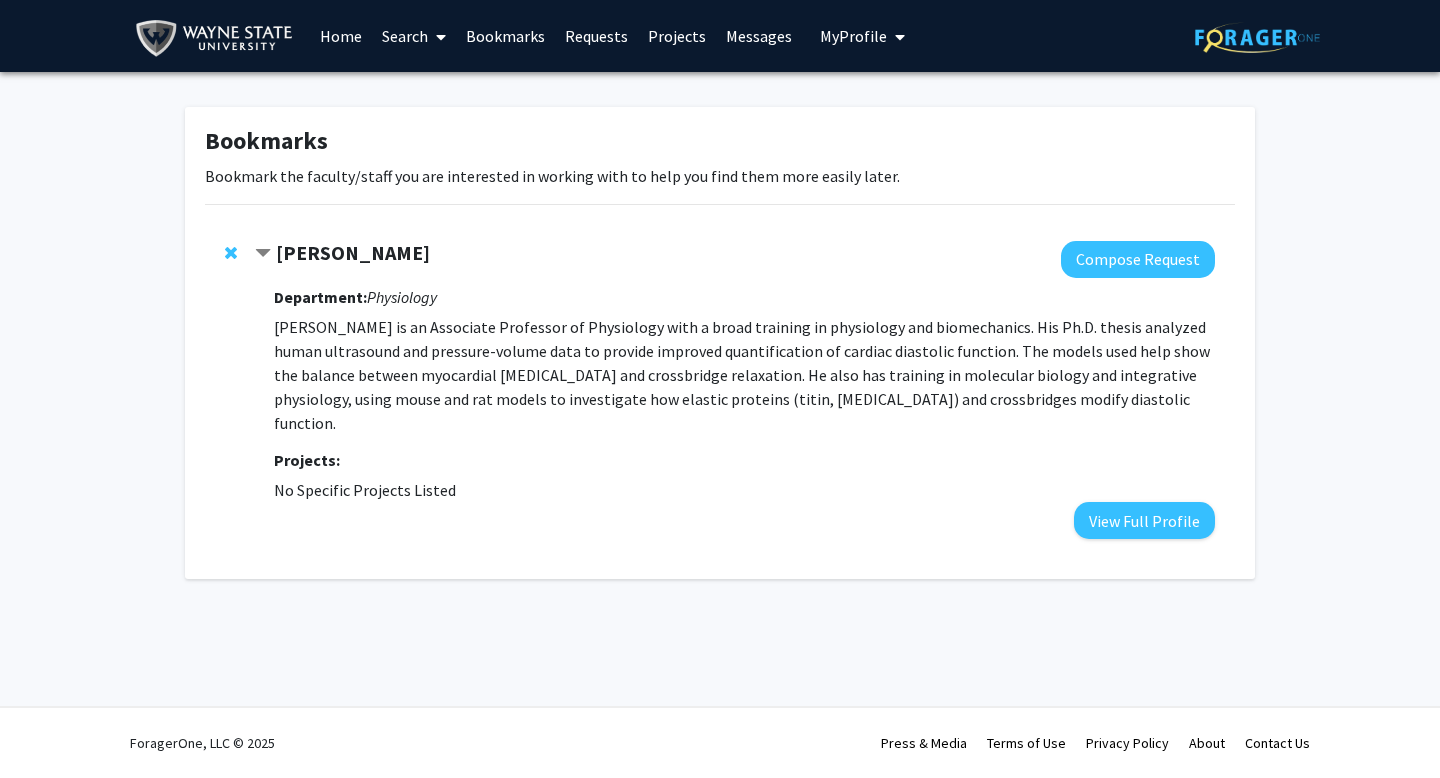 click on "No Specific Projects Listed" at bounding box center [744, 490] 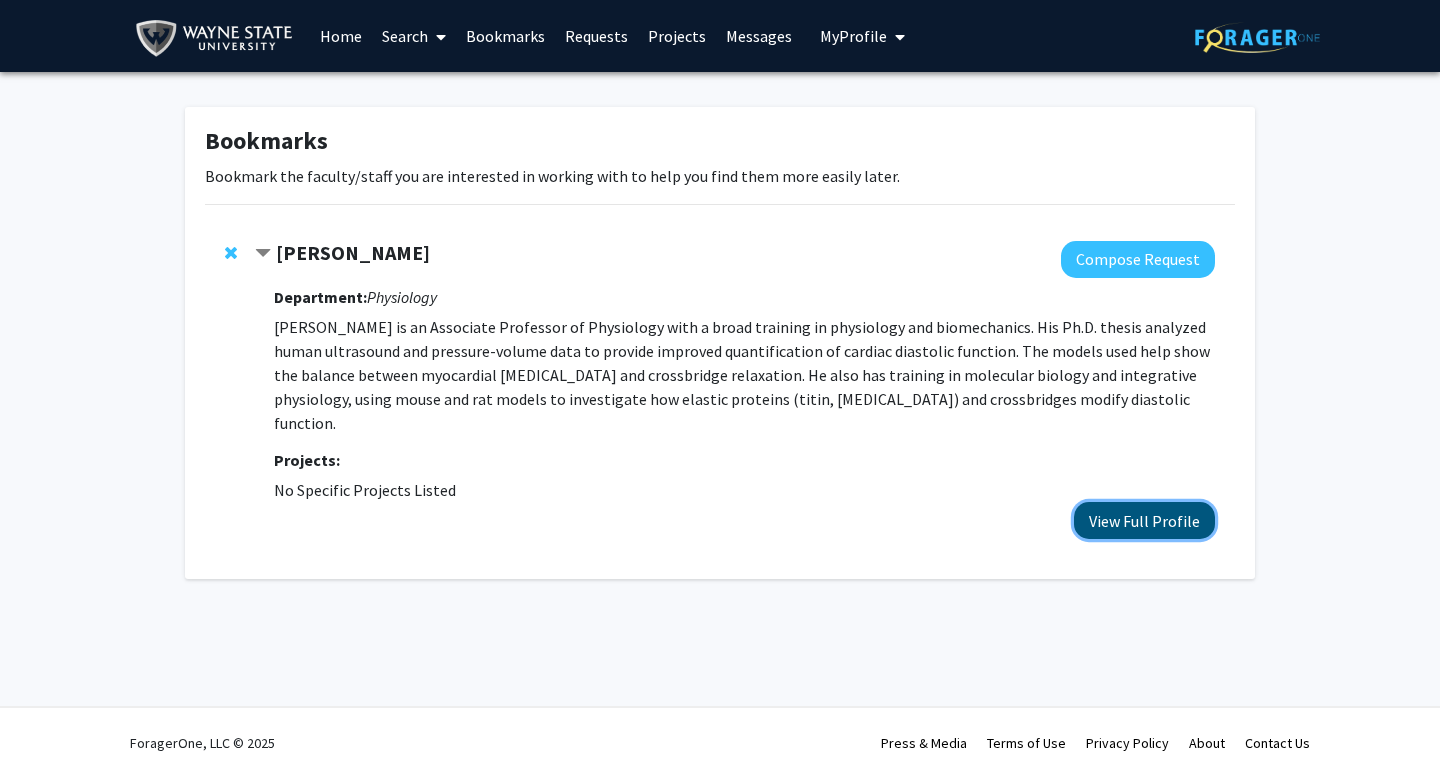 click on "View Full Profile" at bounding box center [1144, 520] 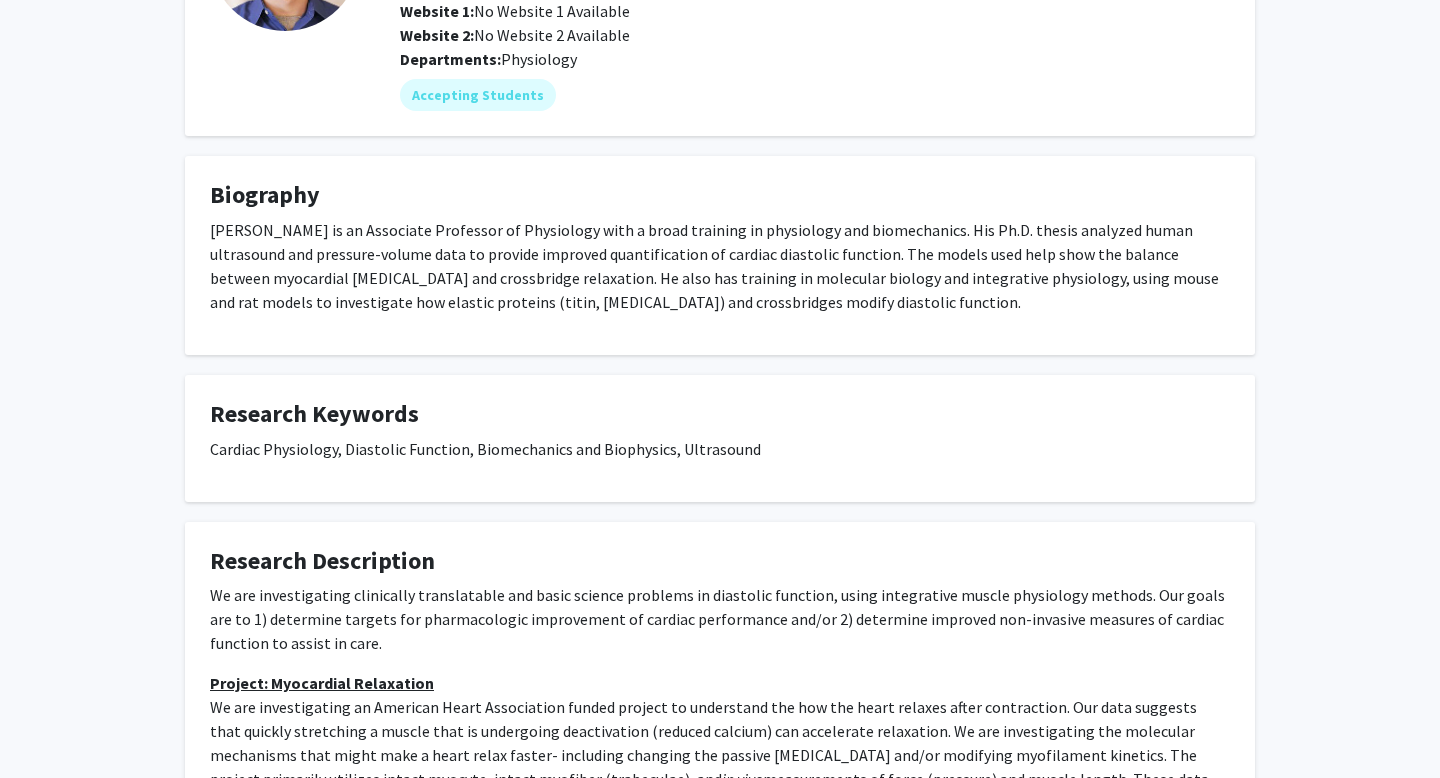 scroll, scrollTop: 239, scrollLeft: 0, axis: vertical 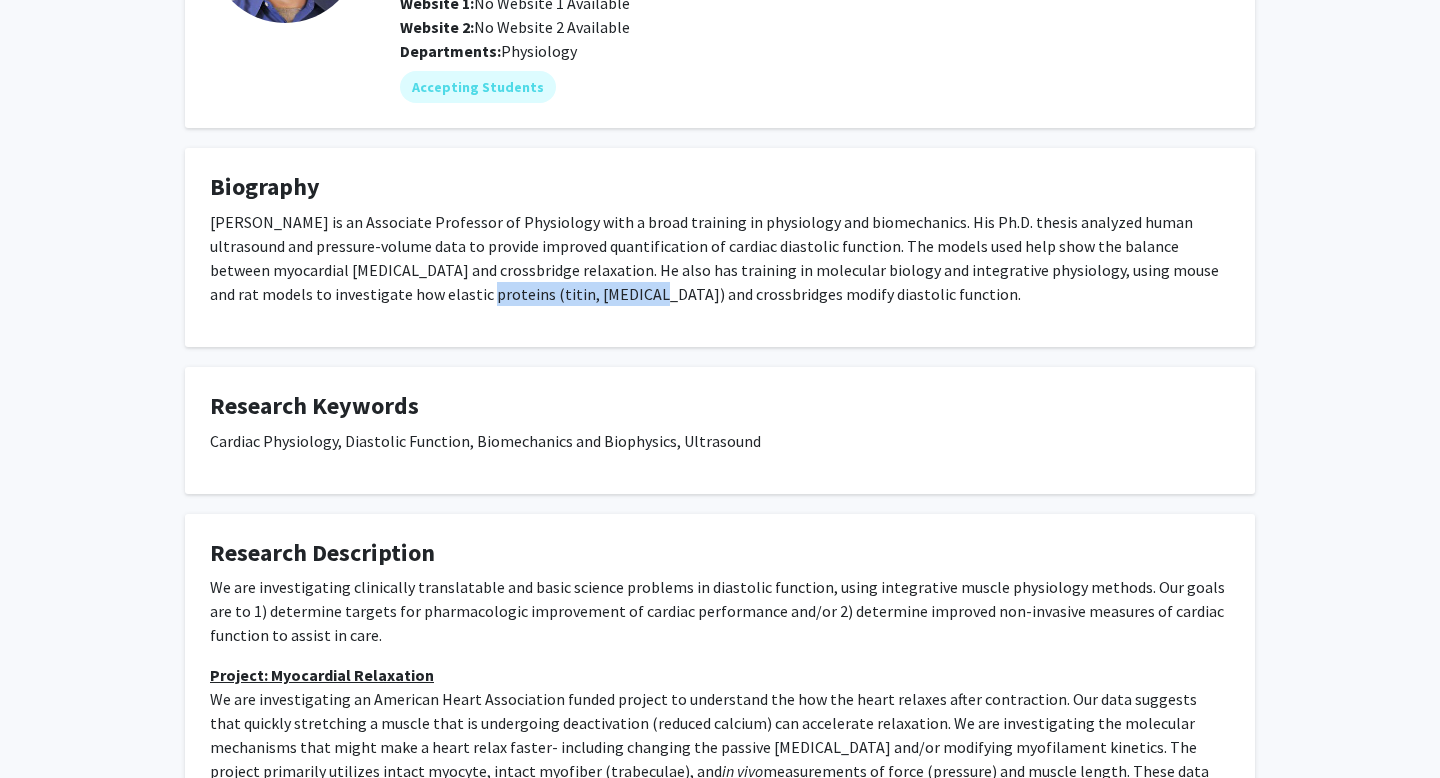 drag, startPoint x: 316, startPoint y: 295, endPoint x: 462, endPoint y: 296, distance: 146.00342 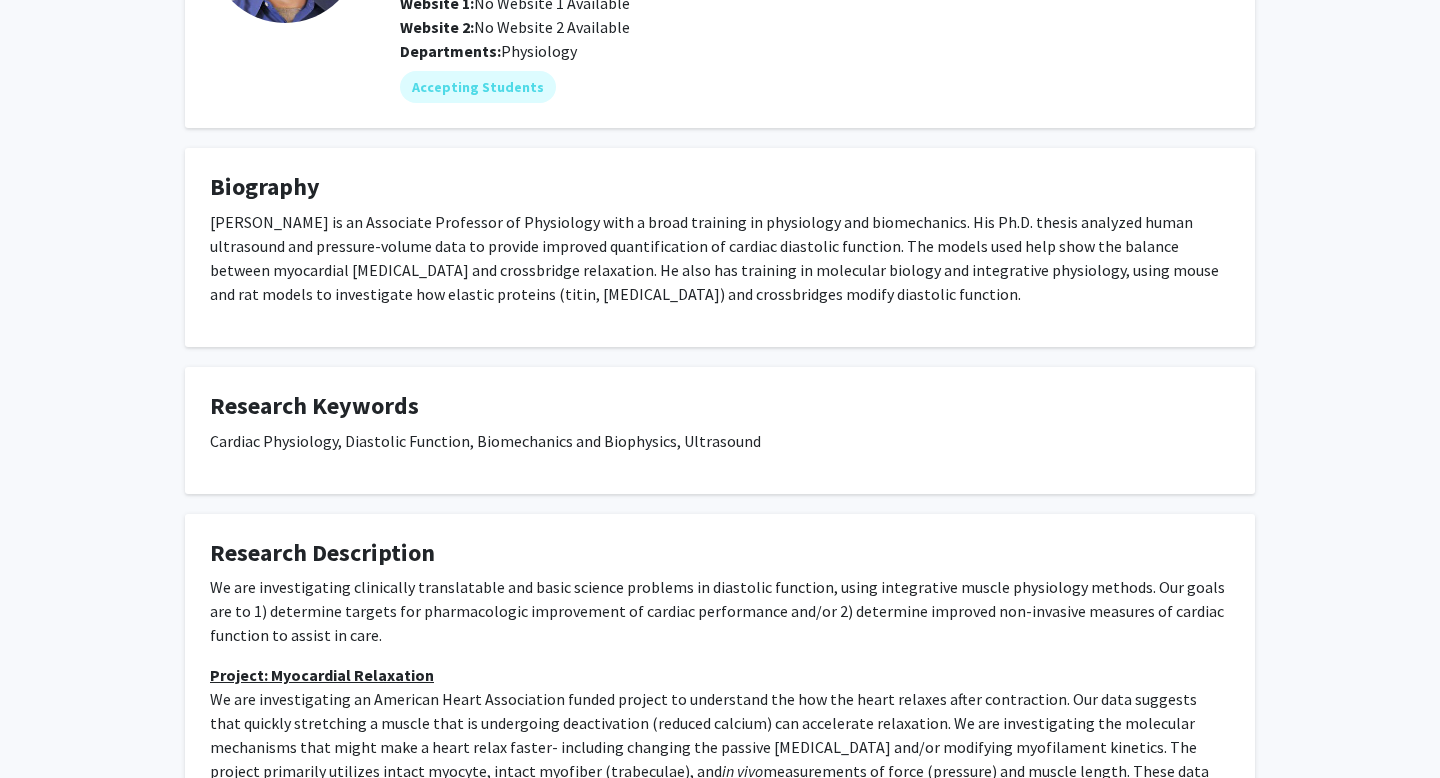 click on "Charles Chung  Remove Bookmark  Compose Request  Titles:   Associate Professor  Degrees:   No Degree Available  Office Room:   4126 Scott Hall  Website 1:   No Website 1 Available  Website 2:   No Website 2 Available  Departments:   Physiology  Accepting Students  Biography  Dr. Chung is an Associate Professor of Physiology with a broad training in physiology and biomechanics.  His Ph.D. thesis analyzed human ultrasound and pressure-volume data to provide improved quantification of cardiac diastolic function.  The models used help show the balance between myocardial stiffness and crossbridge relaxation.  He also has training in molecular biology and integrative physiology, using mouse and rat models to investigate how elastic proteins (titin, extracellular matrix) and crossbridges modify diastolic function.  Research Keywords  Cardiac Physiology, Diastolic Function, Biomechanics and Biophysics, Ultrasound  Research Description  Project: Myocardial Relaxation in vivo n vitro , then  in vivo Show more" 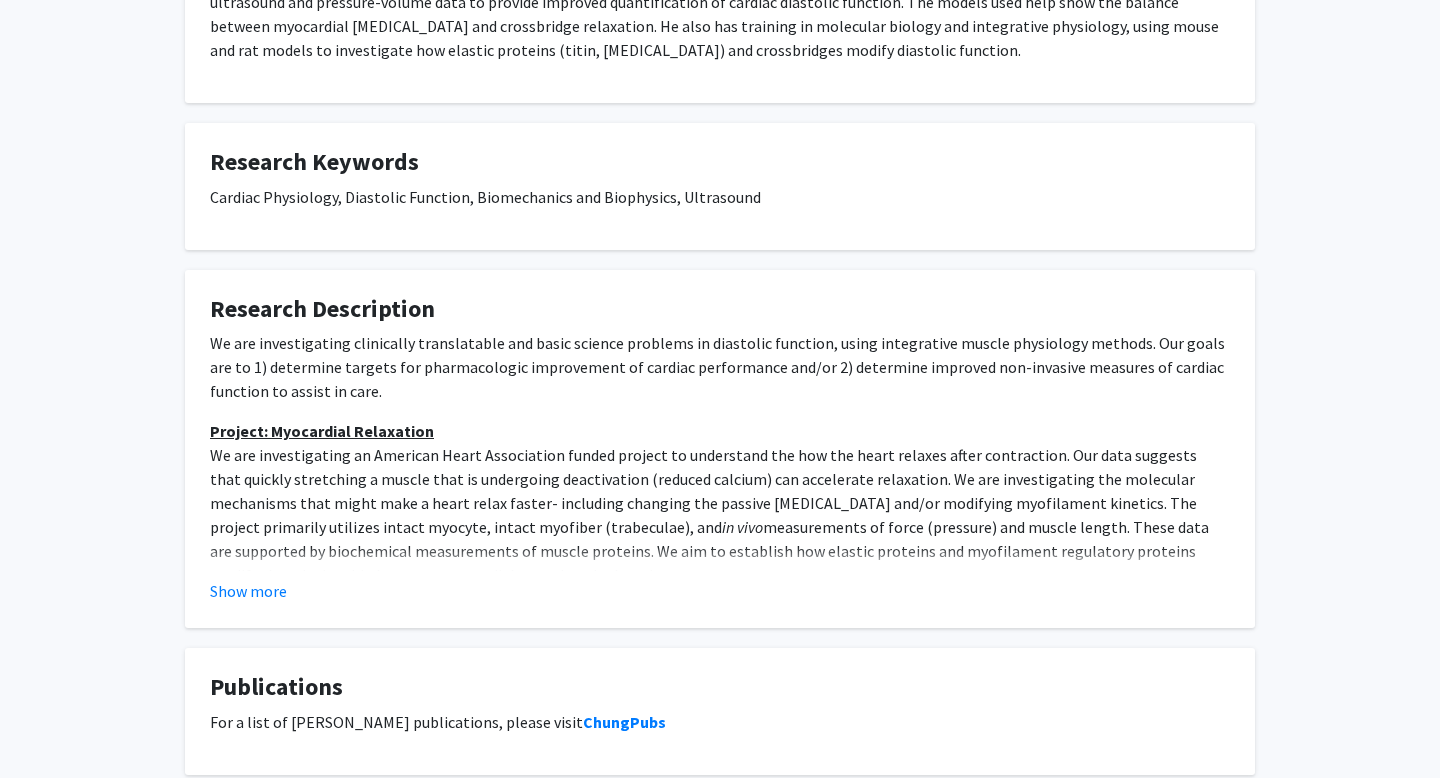 scroll, scrollTop: 605, scrollLeft: 0, axis: vertical 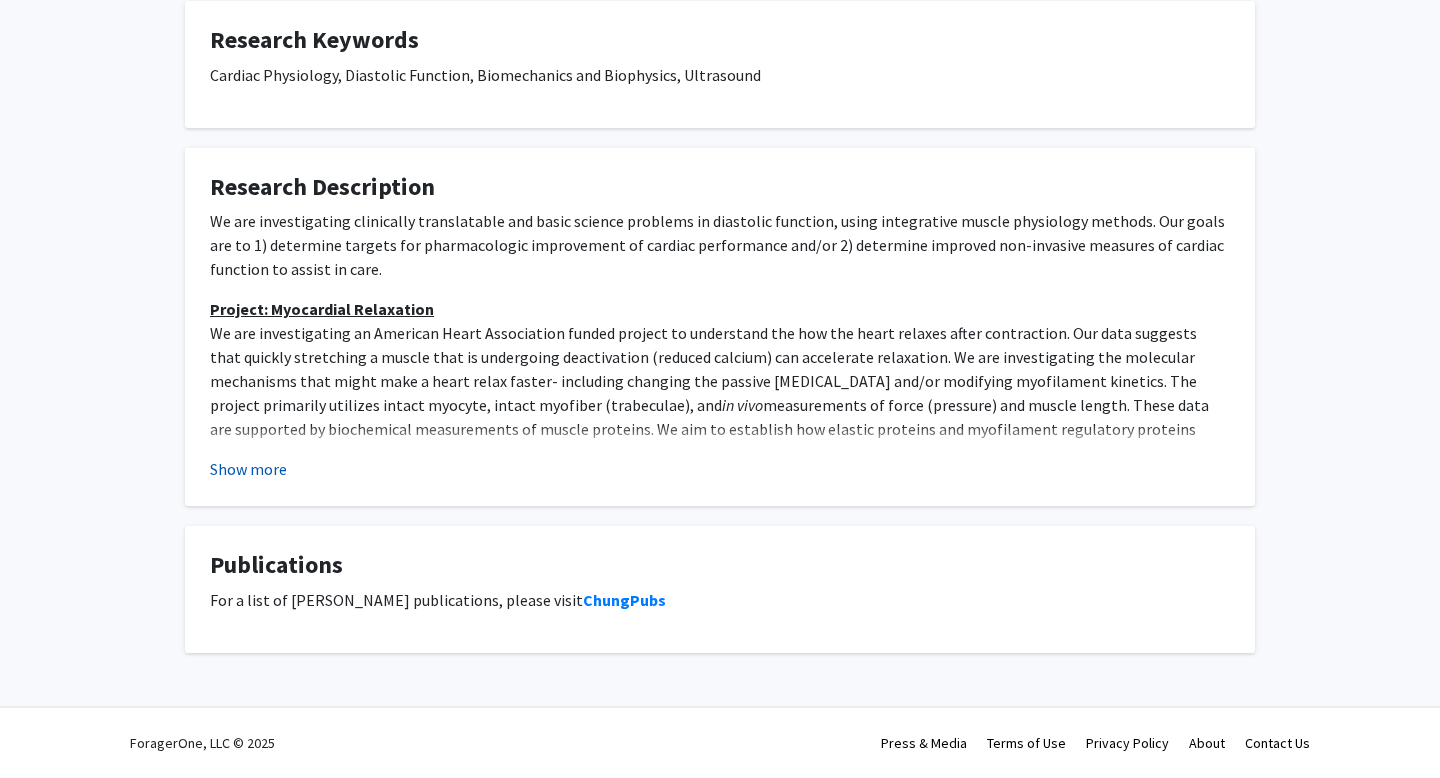click on "Show more" 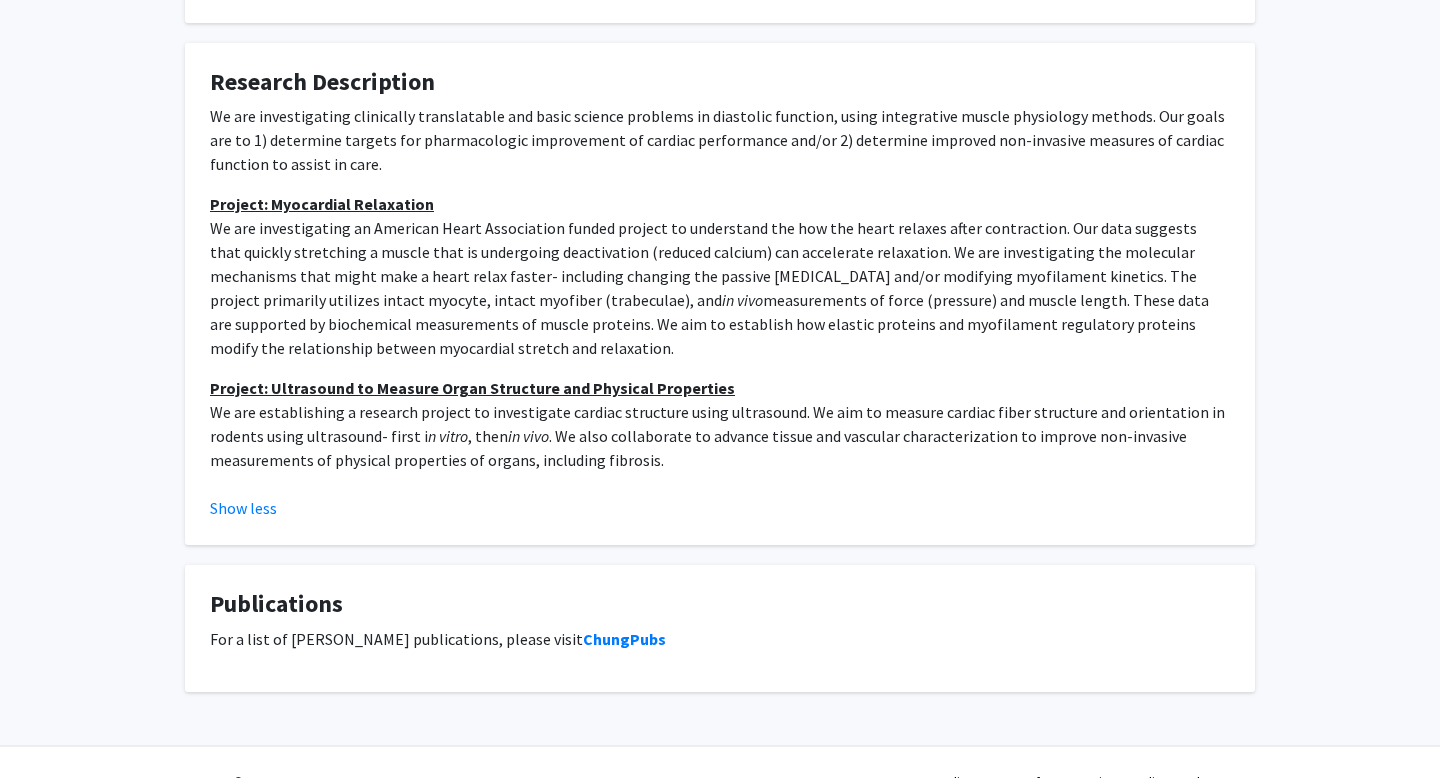 scroll, scrollTop: 749, scrollLeft: 0, axis: vertical 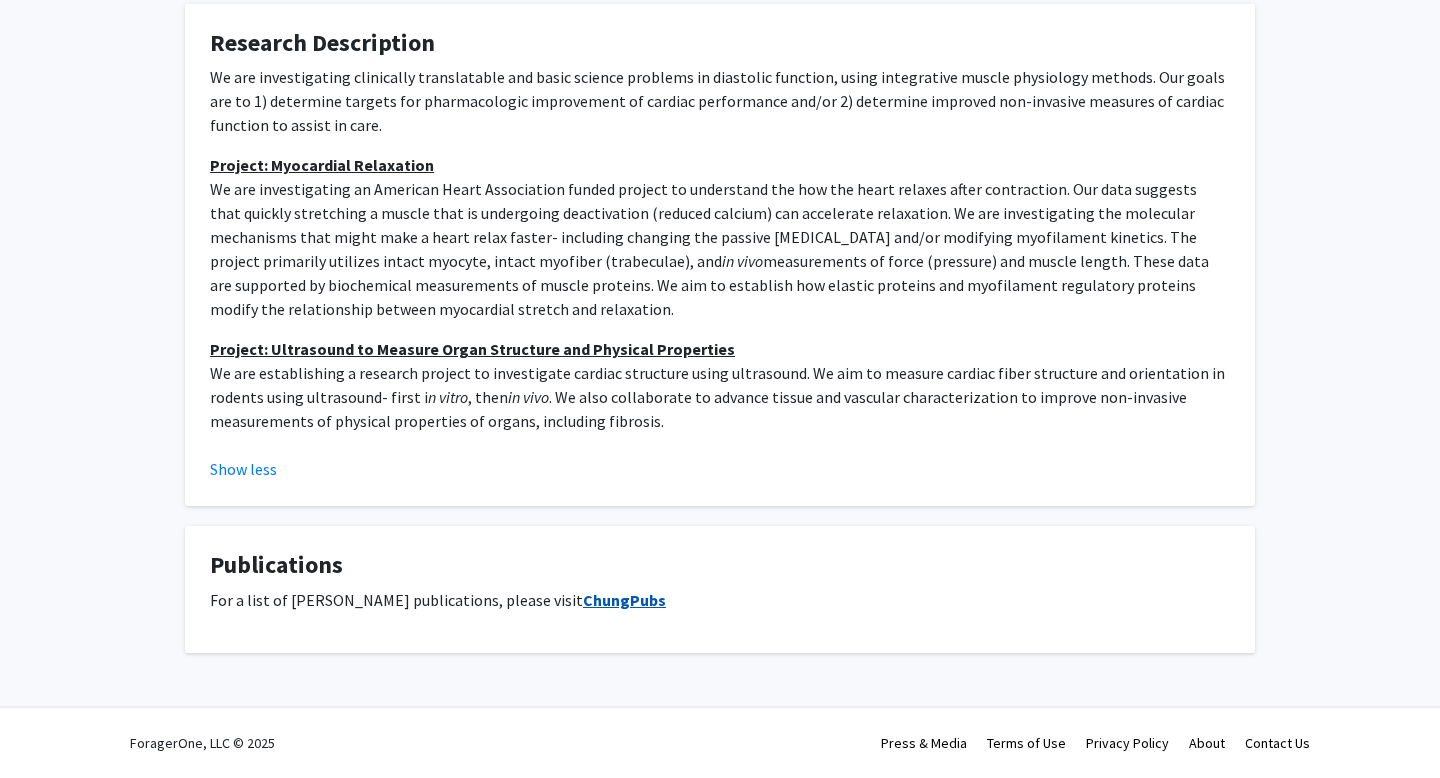click on "ChungPubs" 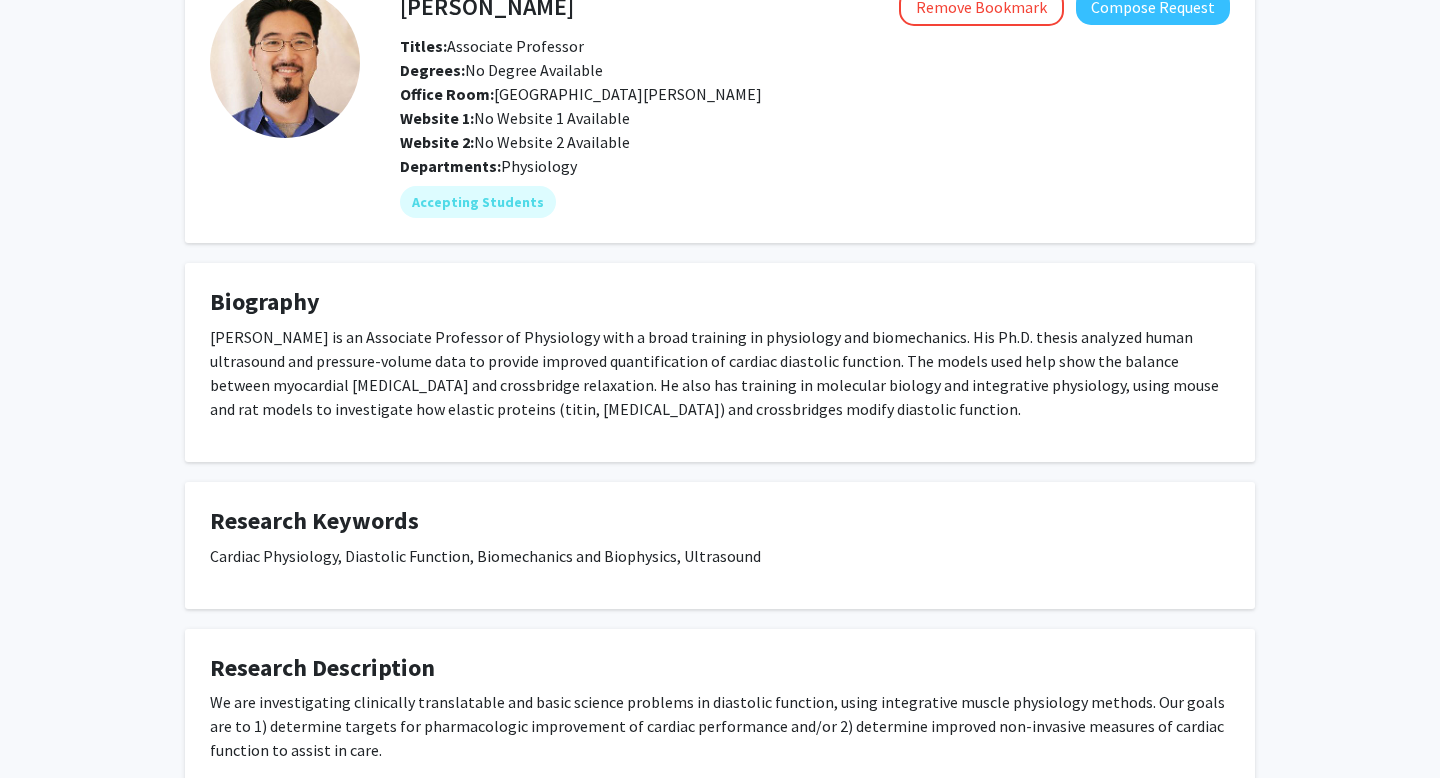 scroll, scrollTop: 0, scrollLeft: 0, axis: both 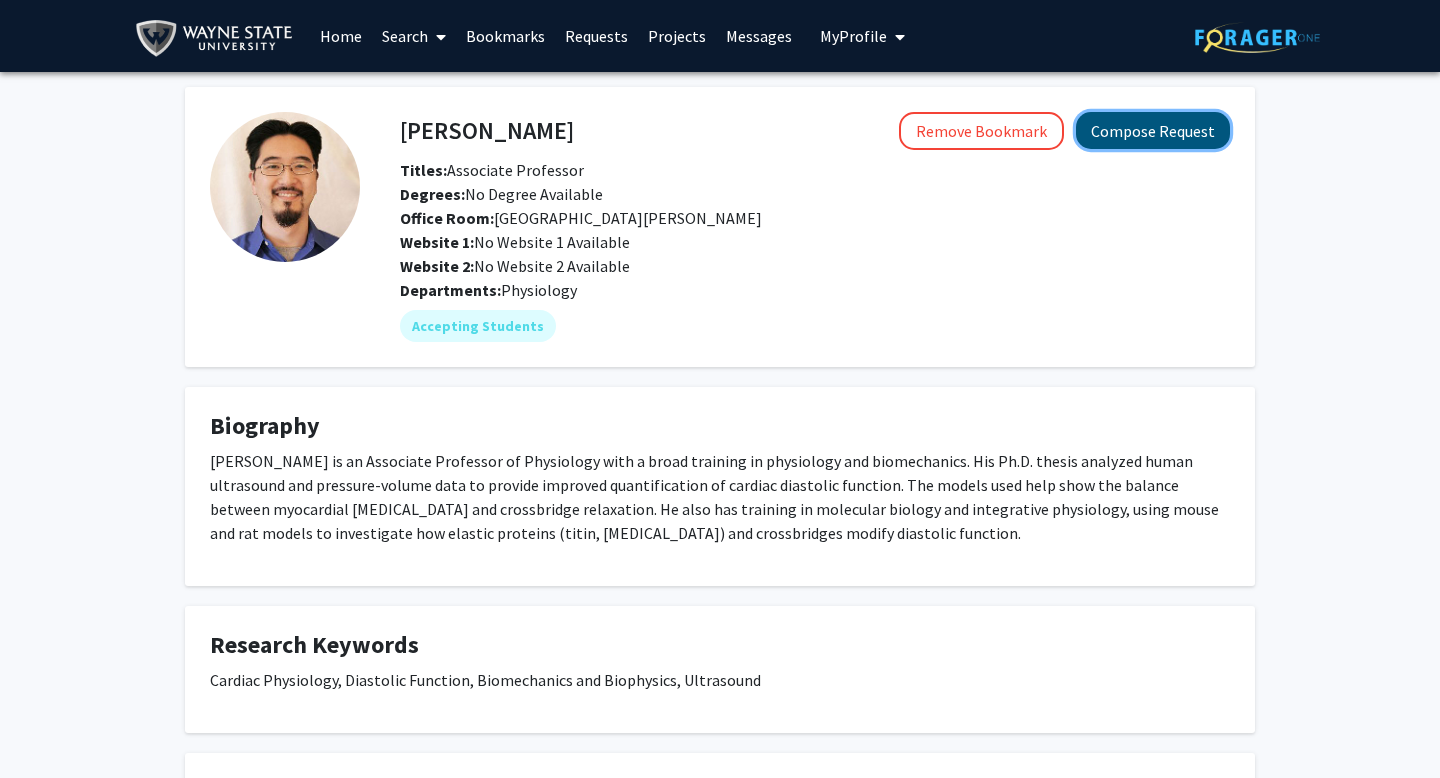 click on "Compose Request" 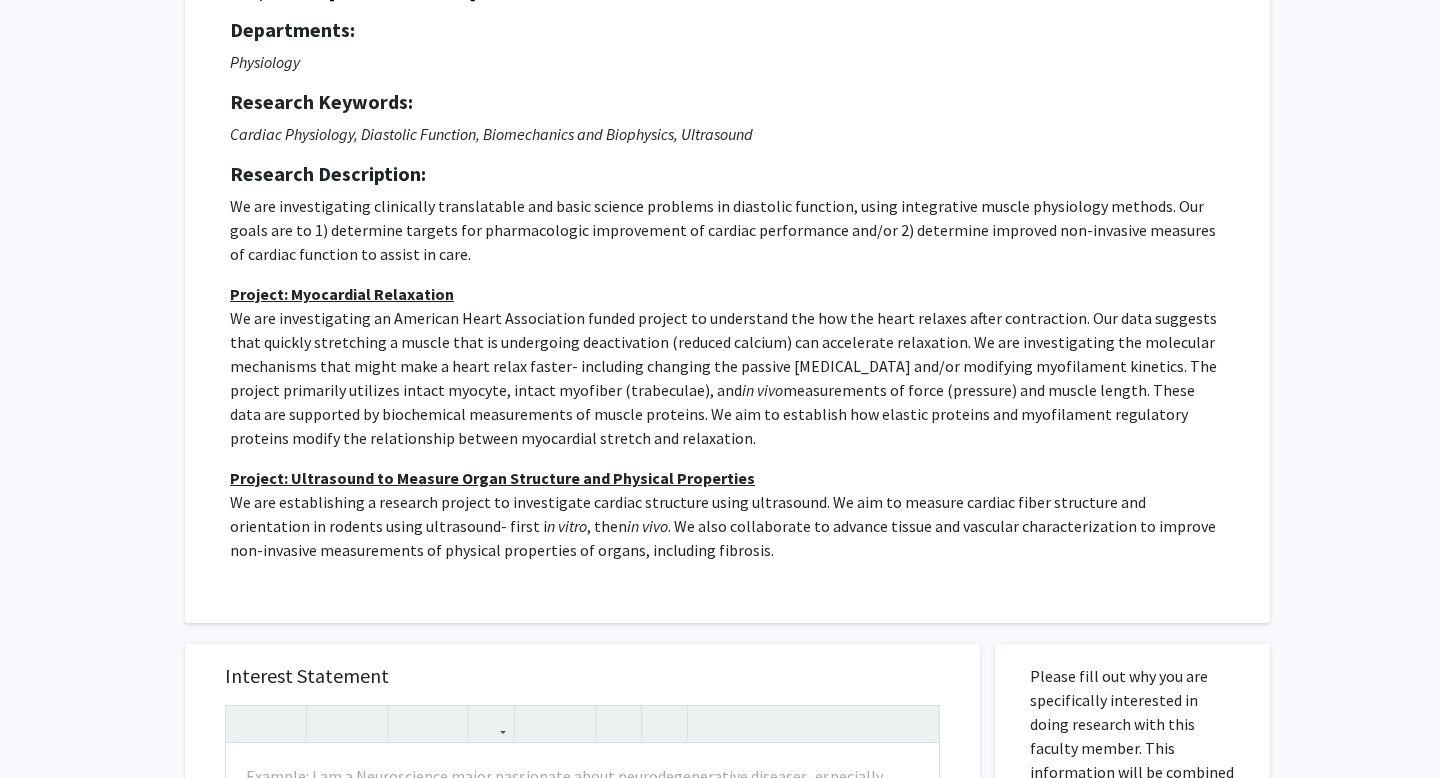 scroll, scrollTop: 0, scrollLeft: 0, axis: both 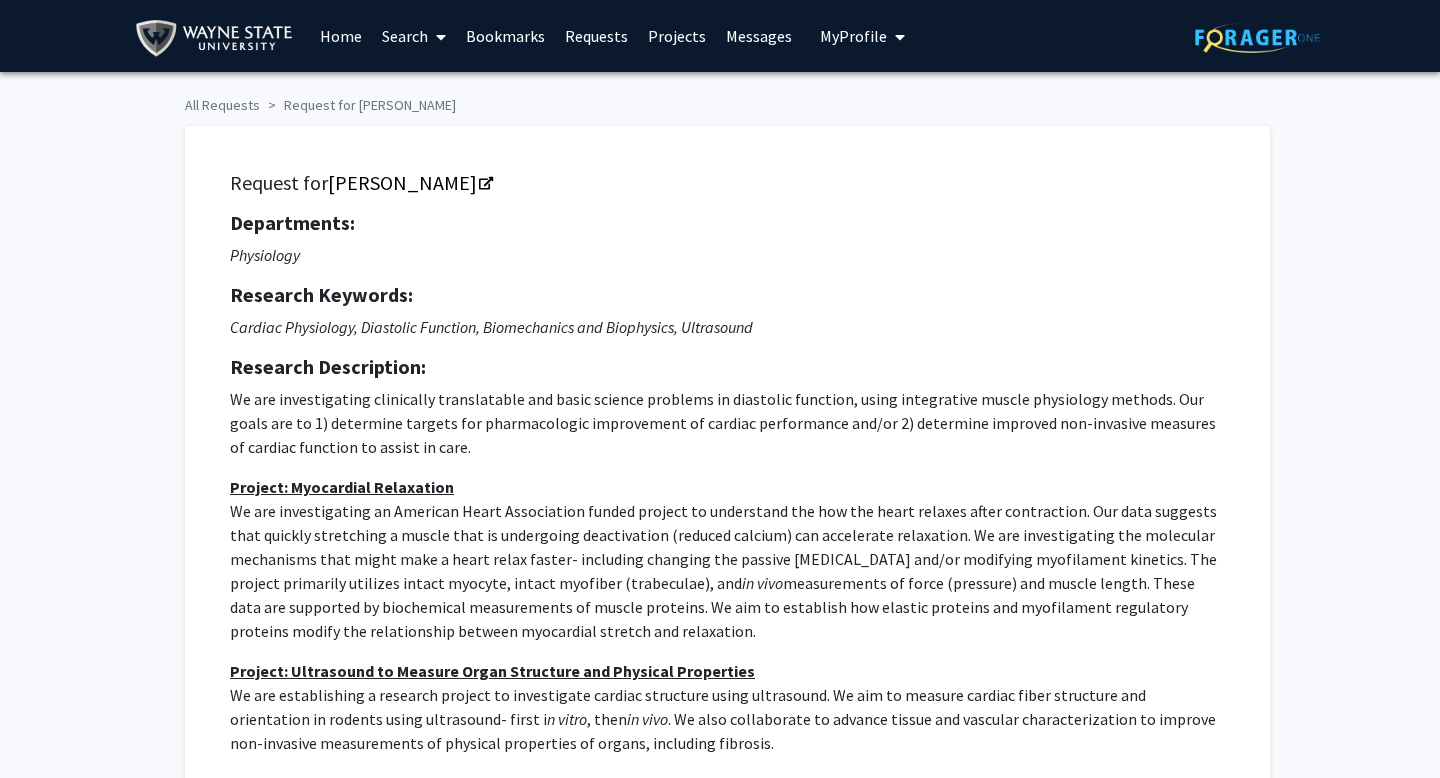 click on "Home" at bounding box center [341, 36] 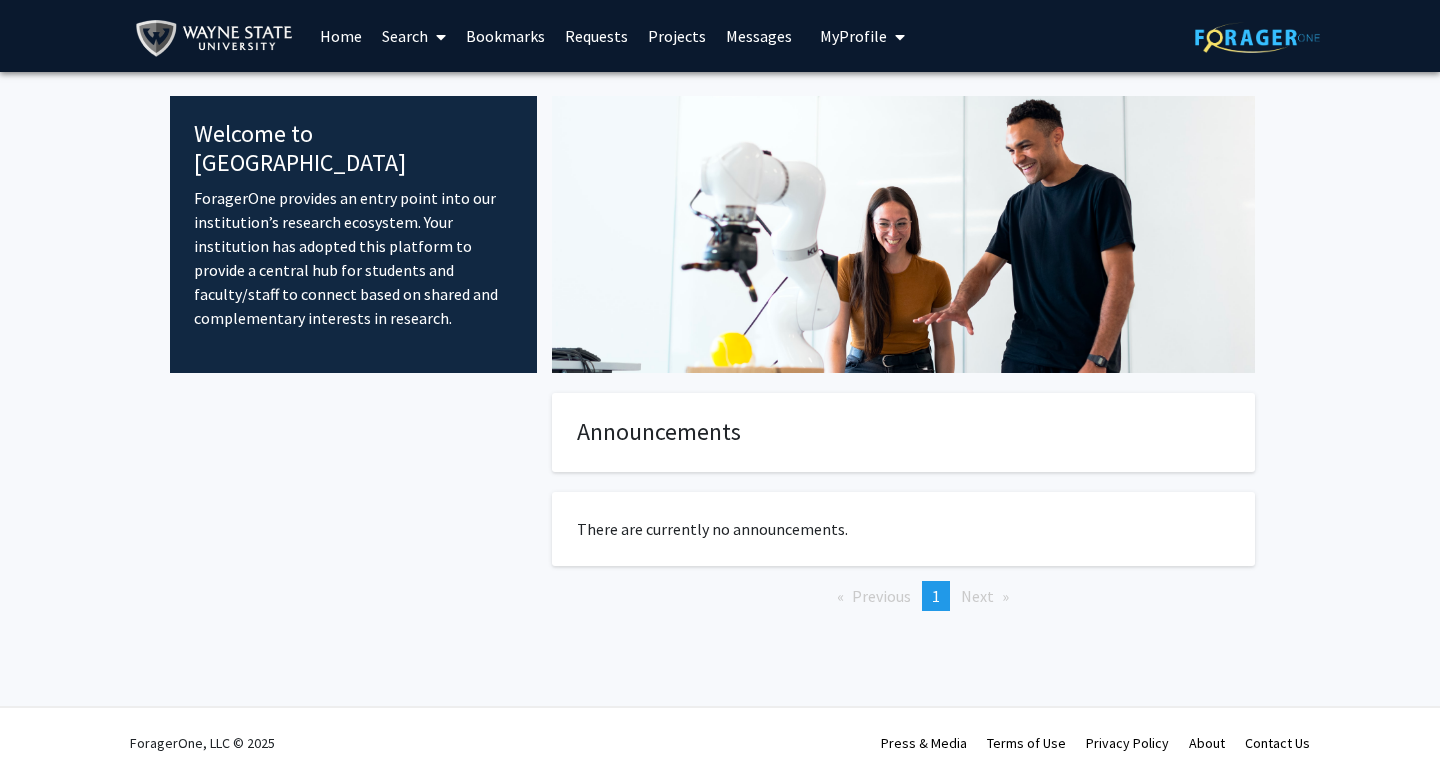 click on "My   Profile" at bounding box center (853, 36) 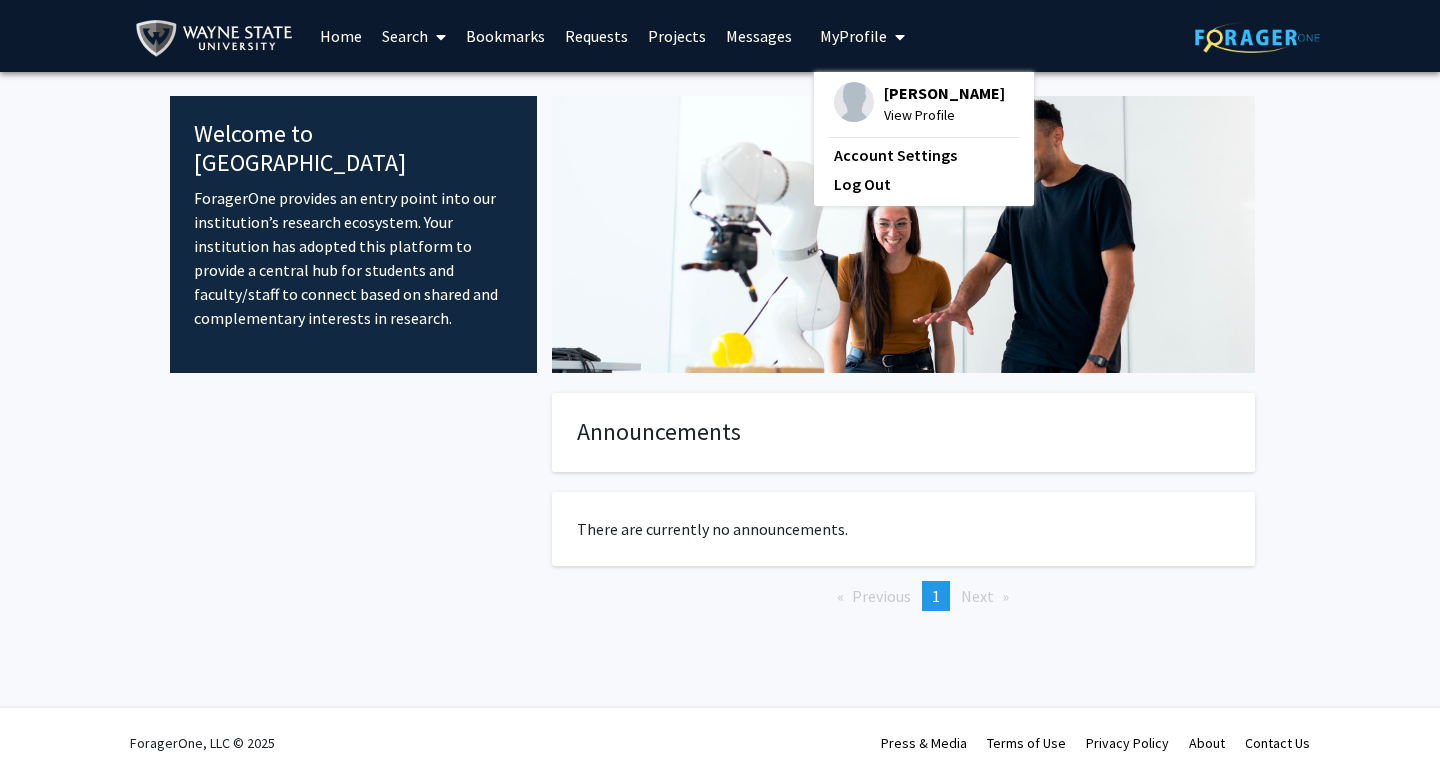 click on "[PERSON_NAME]" at bounding box center (944, 93) 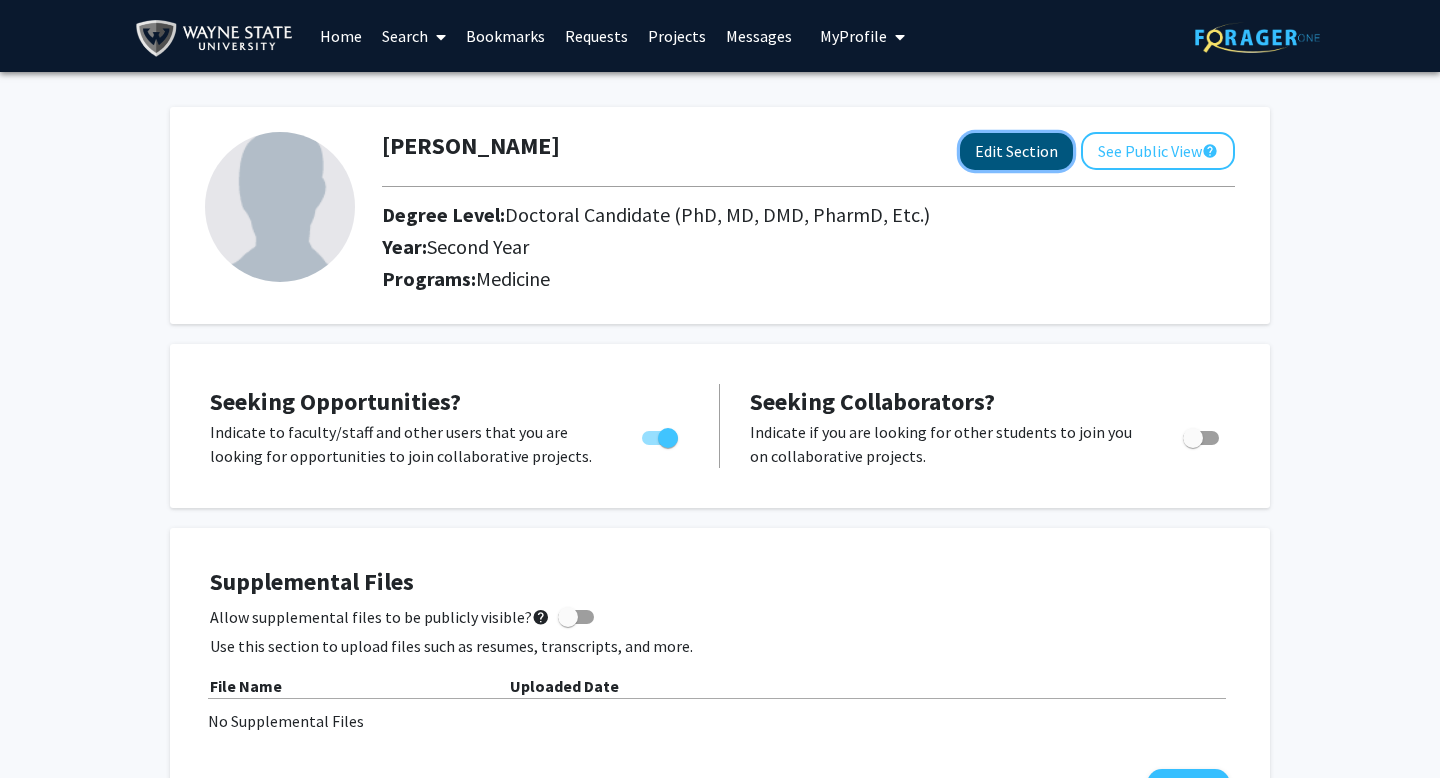 click on "Edit Section" 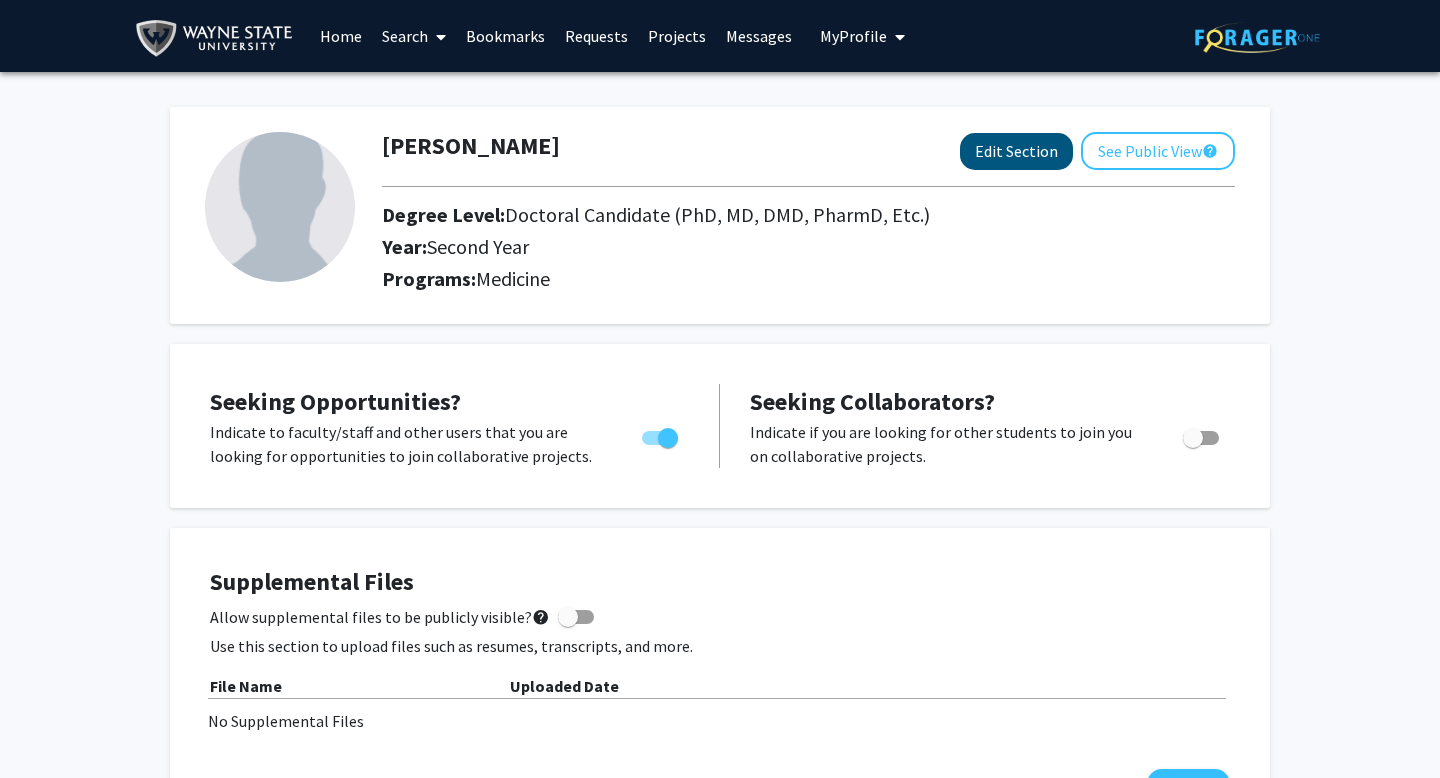 select on "second_year" 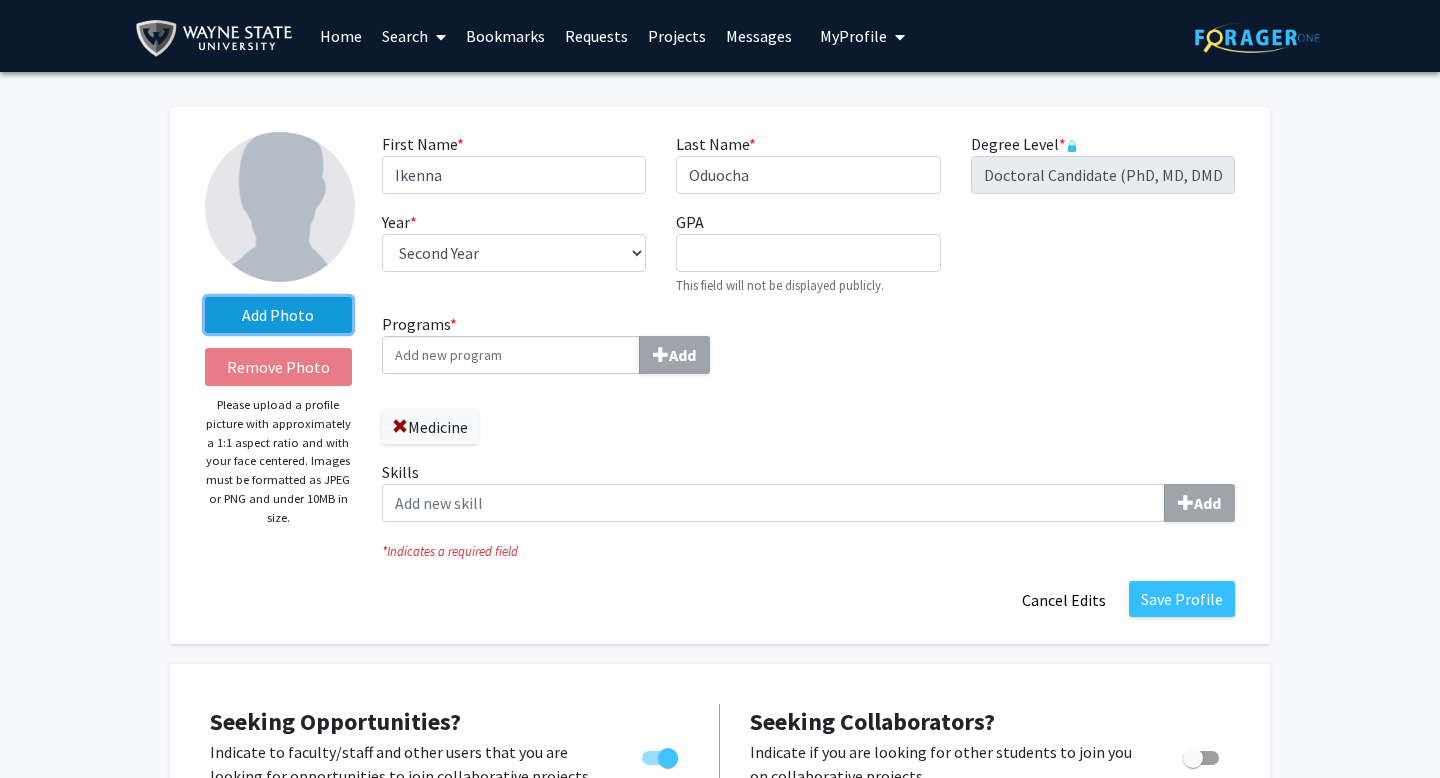 click on "Add Photo" 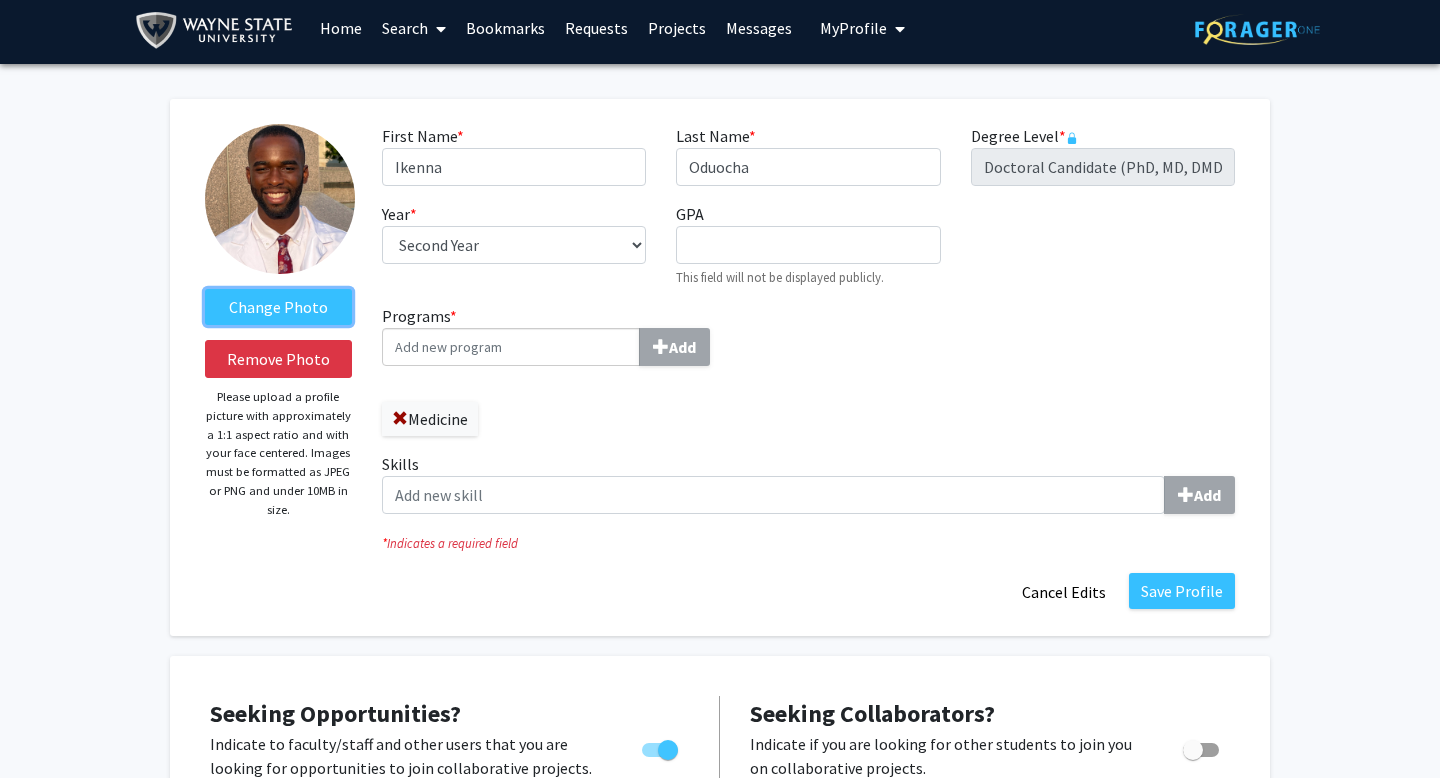 scroll, scrollTop: 0, scrollLeft: 0, axis: both 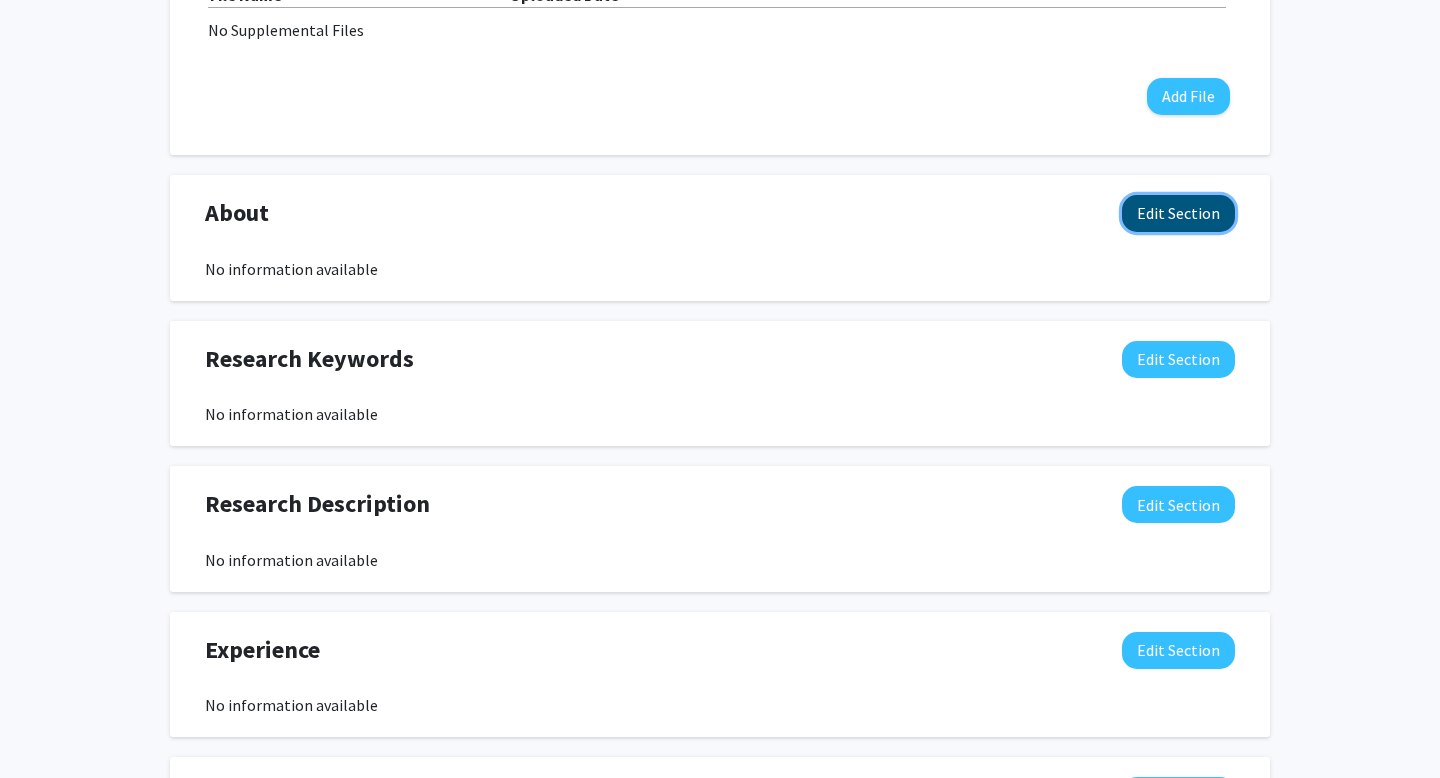 click on "Edit Section" 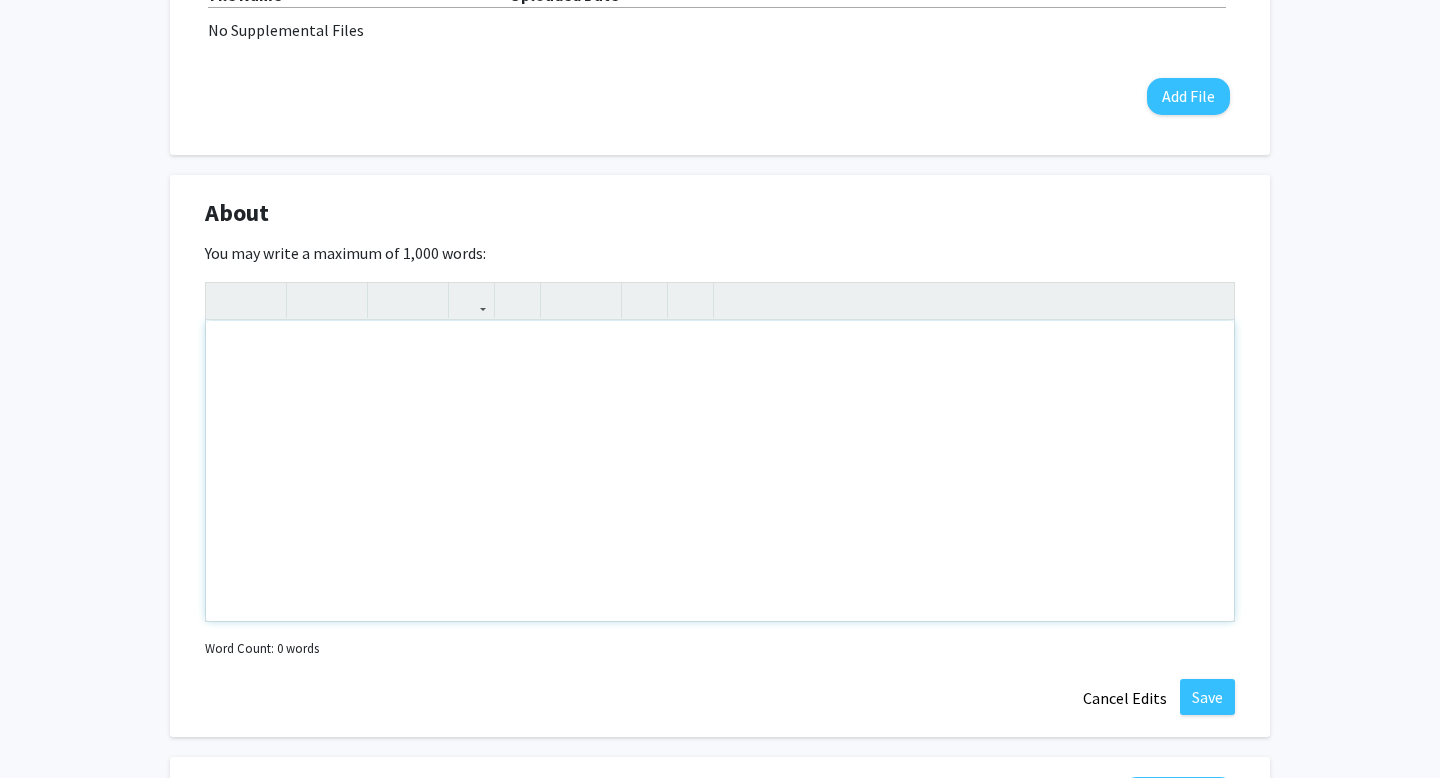 click at bounding box center (720, 471) 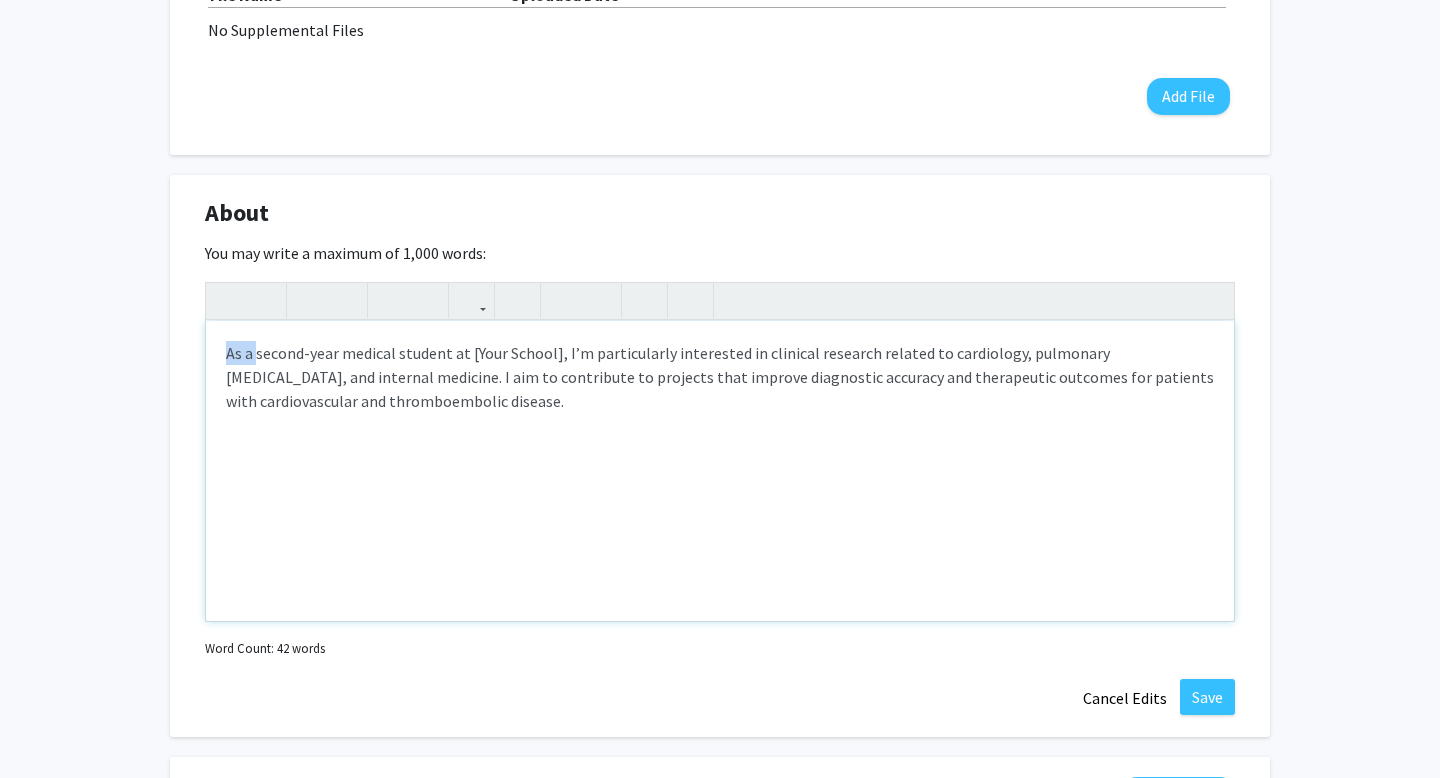drag, startPoint x: 257, startPoint y: 357, endPoint x: 173, endPoint y: 357, distance: 84 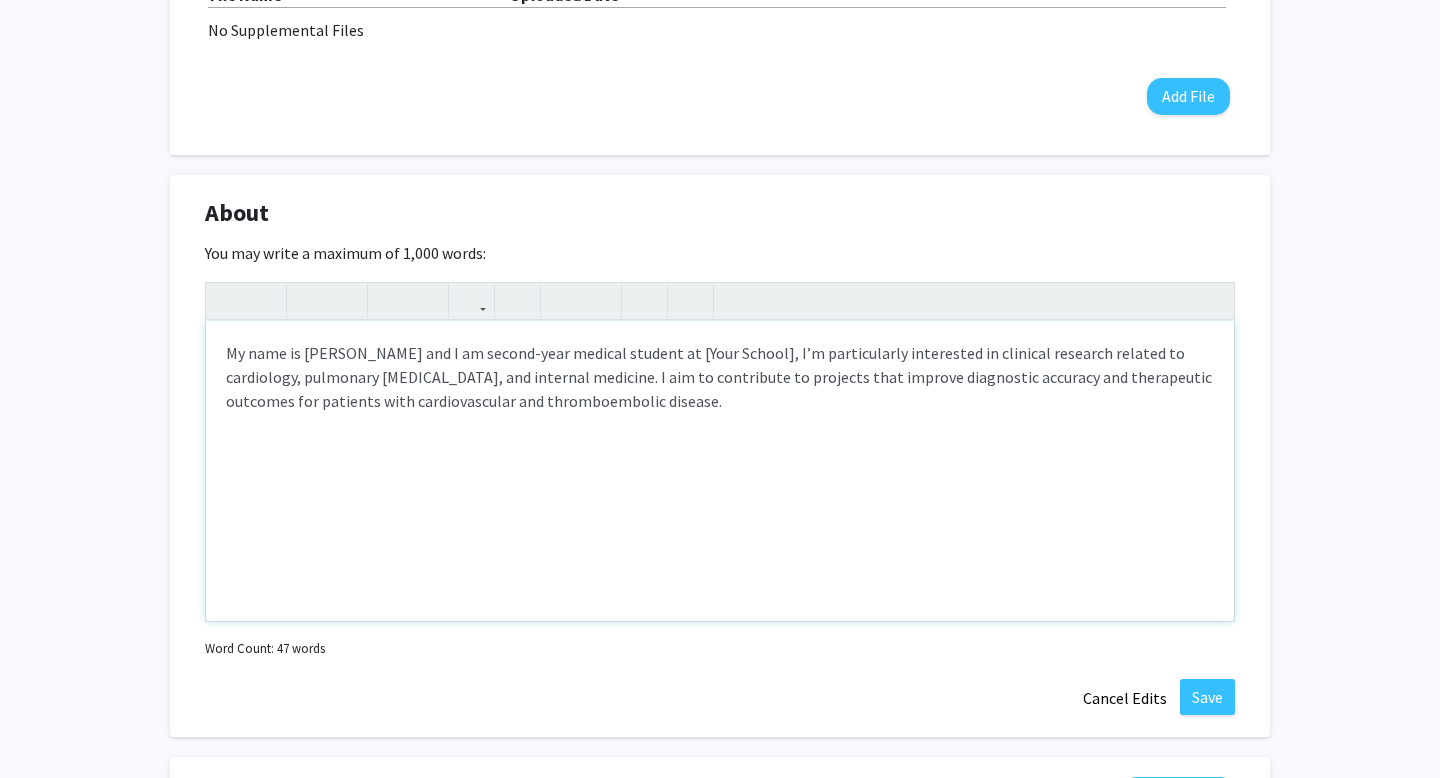 click on "My name is [PERSON_NAME] and I am second-year medical student at [Your School], I’m particularly interested in clinical research related to cardiology, pulmonary [MEDICAL_DATA], and internal medicine. I aim to contribute to projects that improve diagnostic accuracy and therapeutic outcomes for patients with cardiovascular and thromboembolic disease." at bounding box center (720, 377) 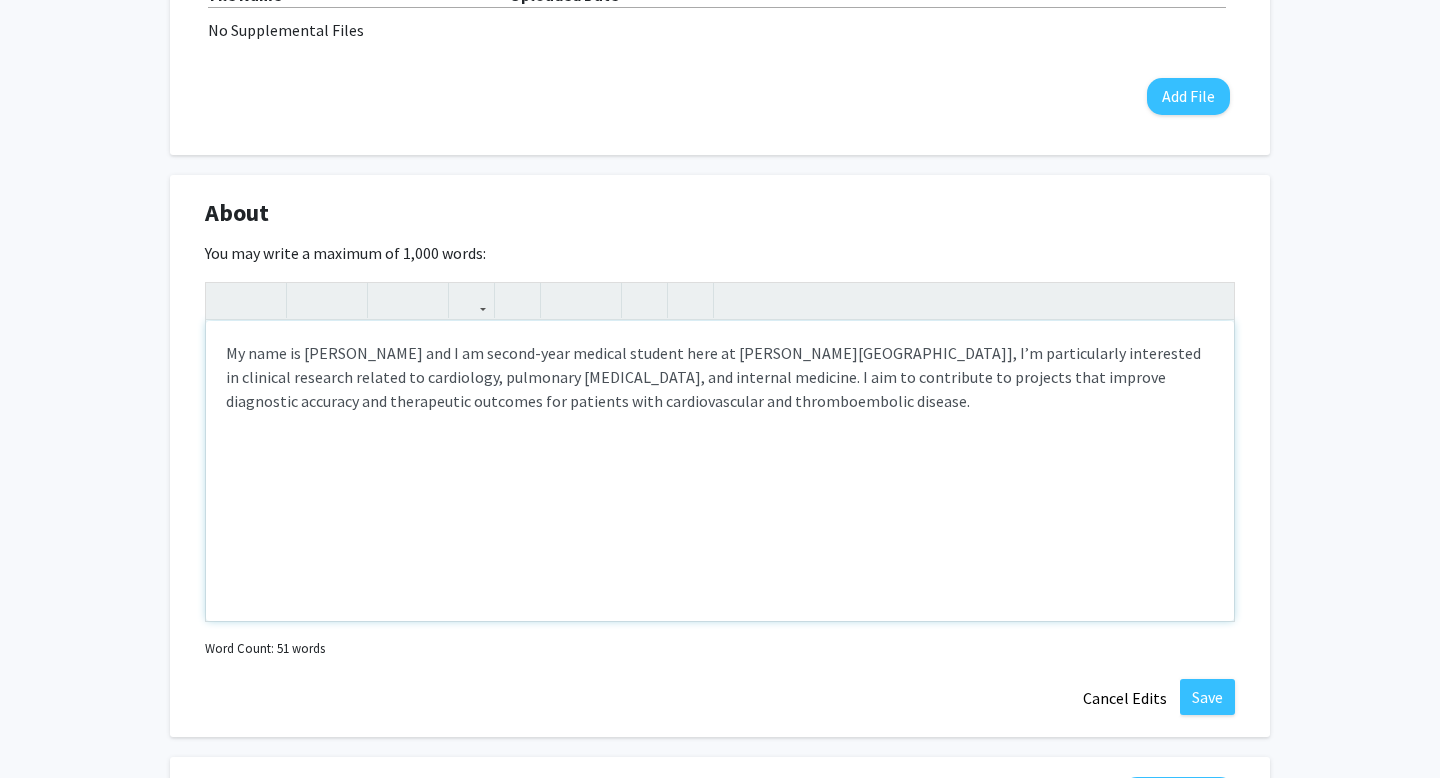 click on "My name is [PERSON_NAME] and I am second-year medical student here at [PERSON_NAME][GEOGRAPHIC_DATA]], I’m particularly interested in clinical research related to cardiology, pulmonary [MEDICAL_DATA], and internal medicine. I aim to contribute to projects that improve diagnostic accuracy and therapeutic outcomes for patients with cardiovascular and thromboembolic disease." at bounding box center (720, 377) 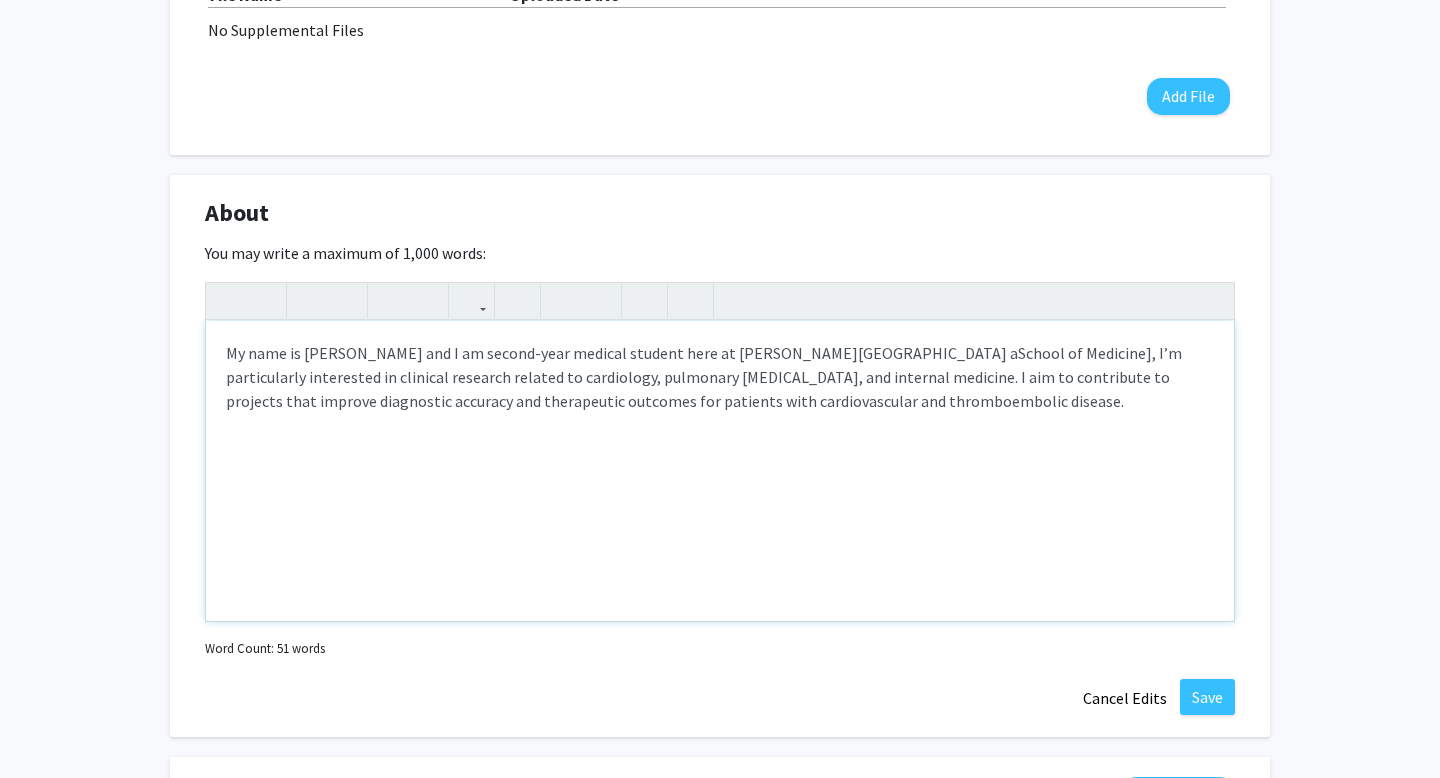 click on "My name is [PERSON_NAME] and I am second-year medical student here at [PERSON_NAME][GEOGRAPHIC_DATA] aSchool of Medicine], I’m particularly interested in clinical research related to cardiology, pulmonary [MEDICAL_DATA], and internal medicine. I aim to contribute to projects that improve diagnostic accuracy and therapeutic outcomes for patients with cardiovascular and thromboembolic disease." at bounding box center [720, 377] 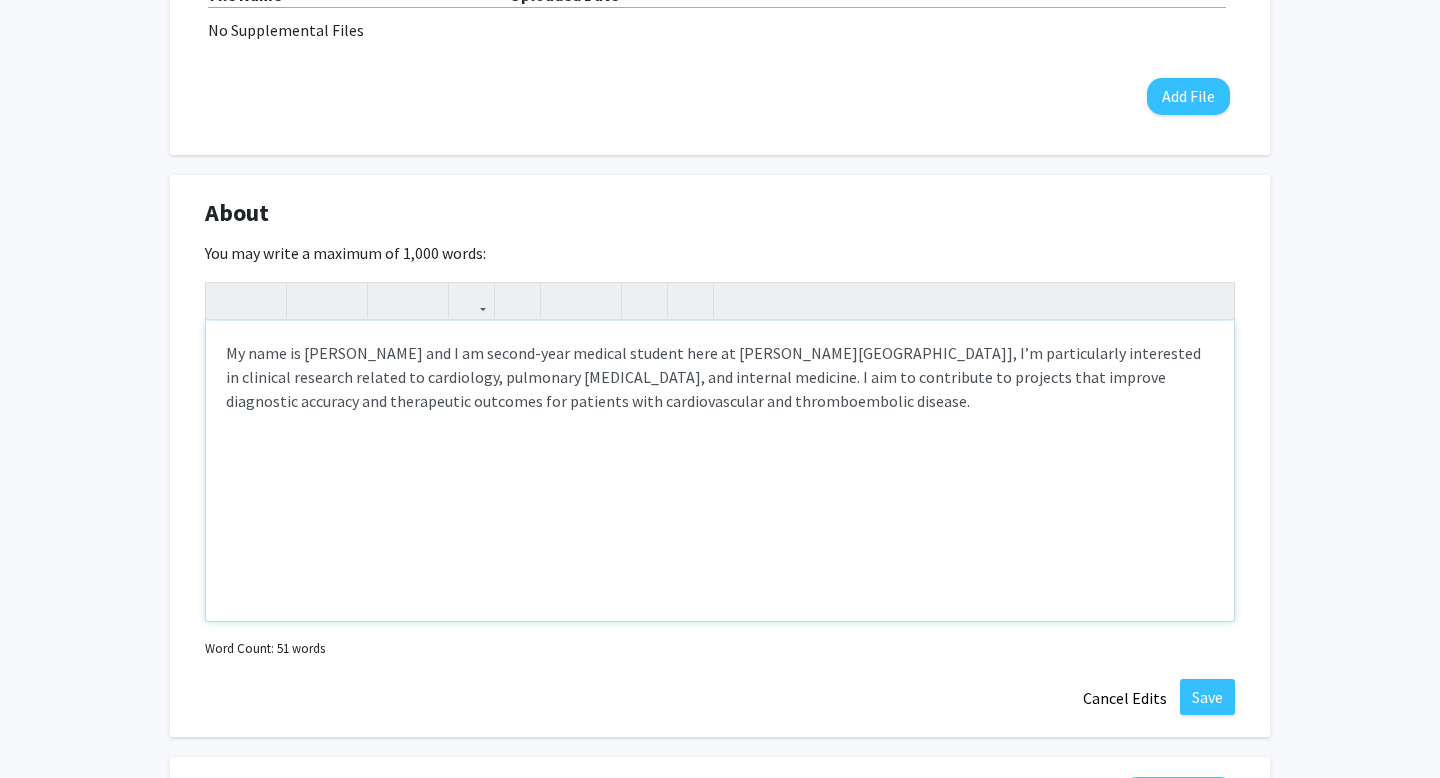 click on "My name is [PERSON_NAME] and I am second-year medical student here at [PERSON_NAME][GEOGRAPHIC_DATA]], I’m particularly interested in clinical research related to cardiology, pulmonary [MEDICAL_DATA], and internal medicine. I aim to contribute to projects that improve diagnostic accuracy and therapeutic outcomes for patients with cardiovascular and thromboembolic disease." at bounding box center (720, 377) 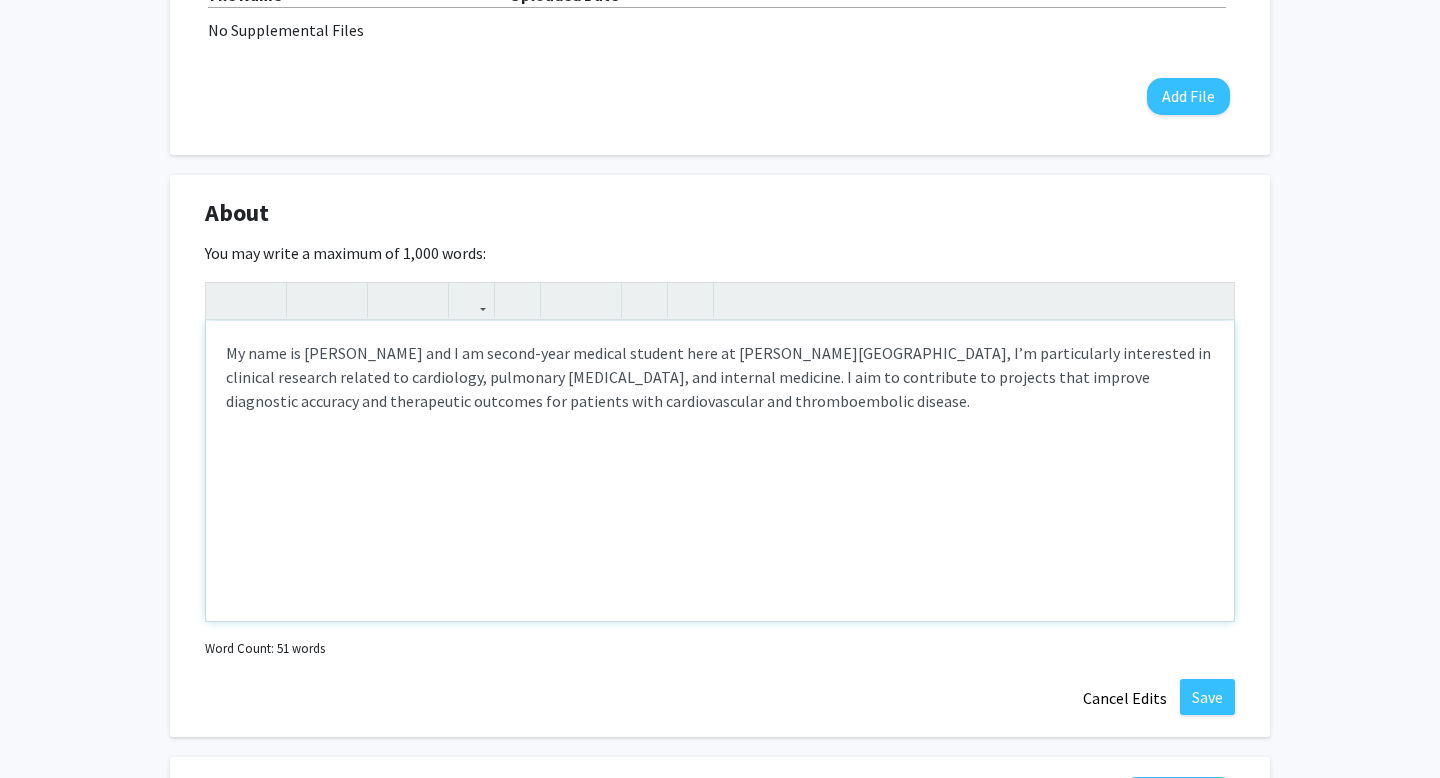 click on "My name is [PERSON_NAME] and I am second-year medical student here at [PERSON_NAME][GEOGRAPHIC_DATA], I’m particularly interested in clinical research related to cardiology, pulmonary [MEDICAL_DATA], and internal medicine. I aim to contribute to projects that improve diagnostic accuracy and therapeutic outcomes for patients with cardiovascular and thromboembolic disease." at bounding box center (720, 377) 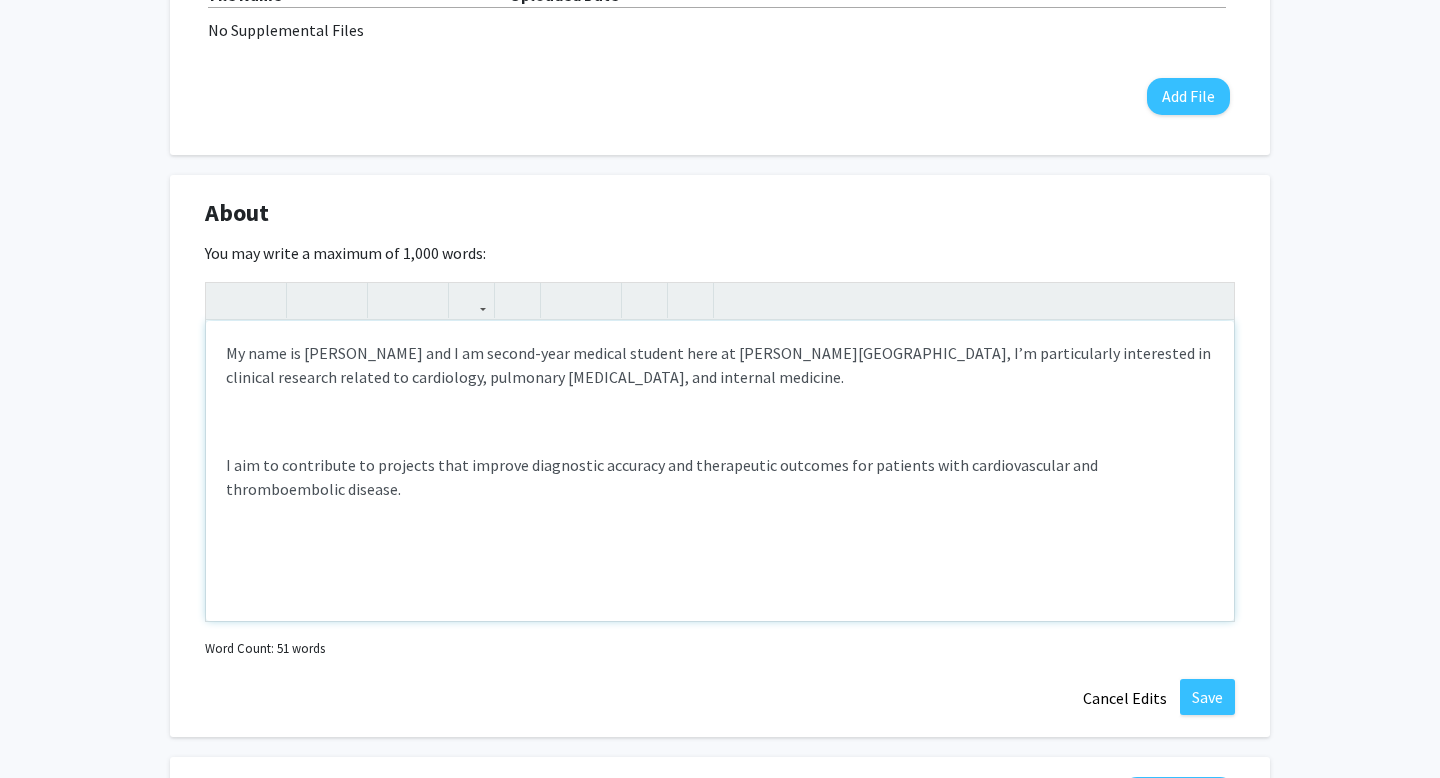 click on "My name is [PERSON_NAME] and I am second-year medical student here at [PERSON_NAME][GEOGRAPHIC_DATA], I’m particularly interested in clinical research related to cardiology, pulmonary [MEDICAL_DATA], and internal medicine." at bounding box center (720, 365) 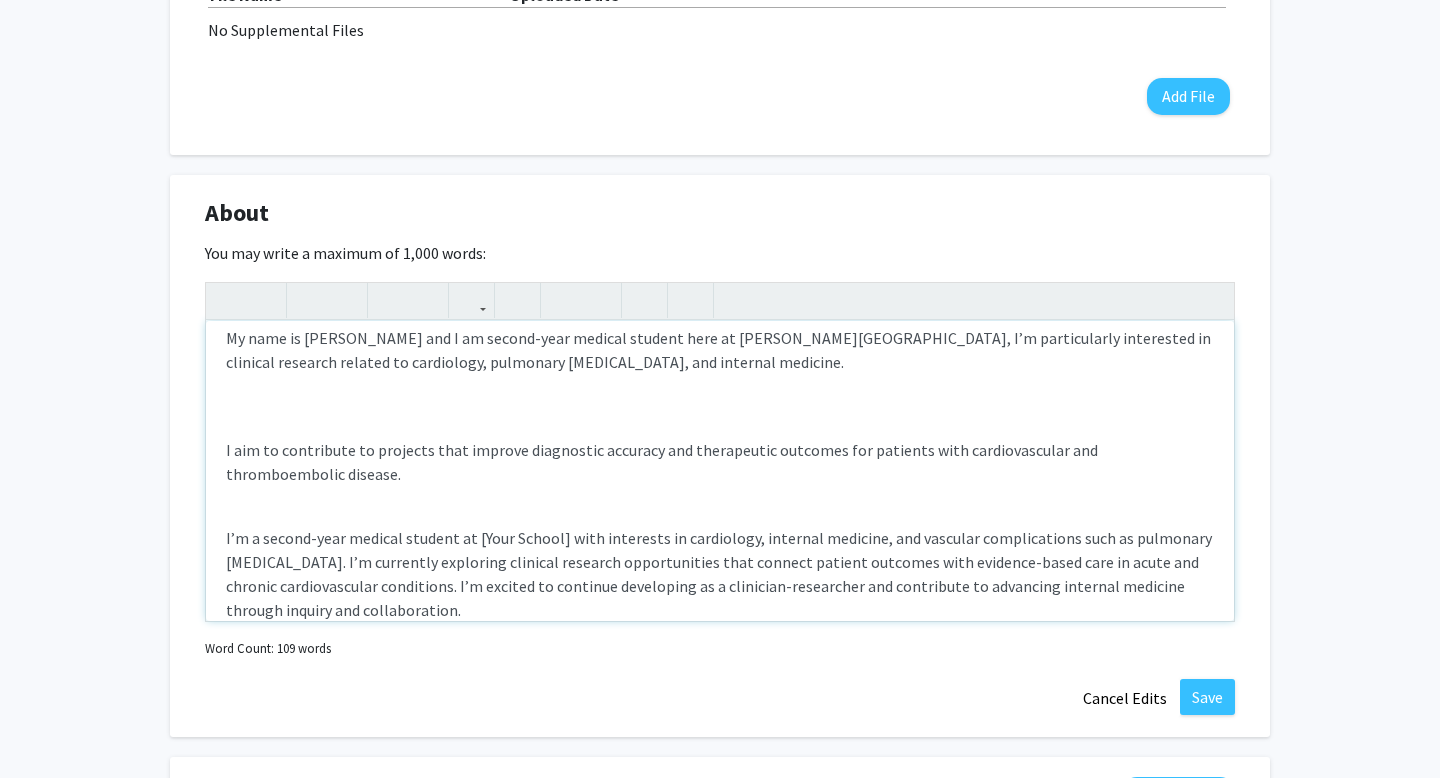 scroll, scrollTop: 6, scrollLeft: 0, axis: vertical 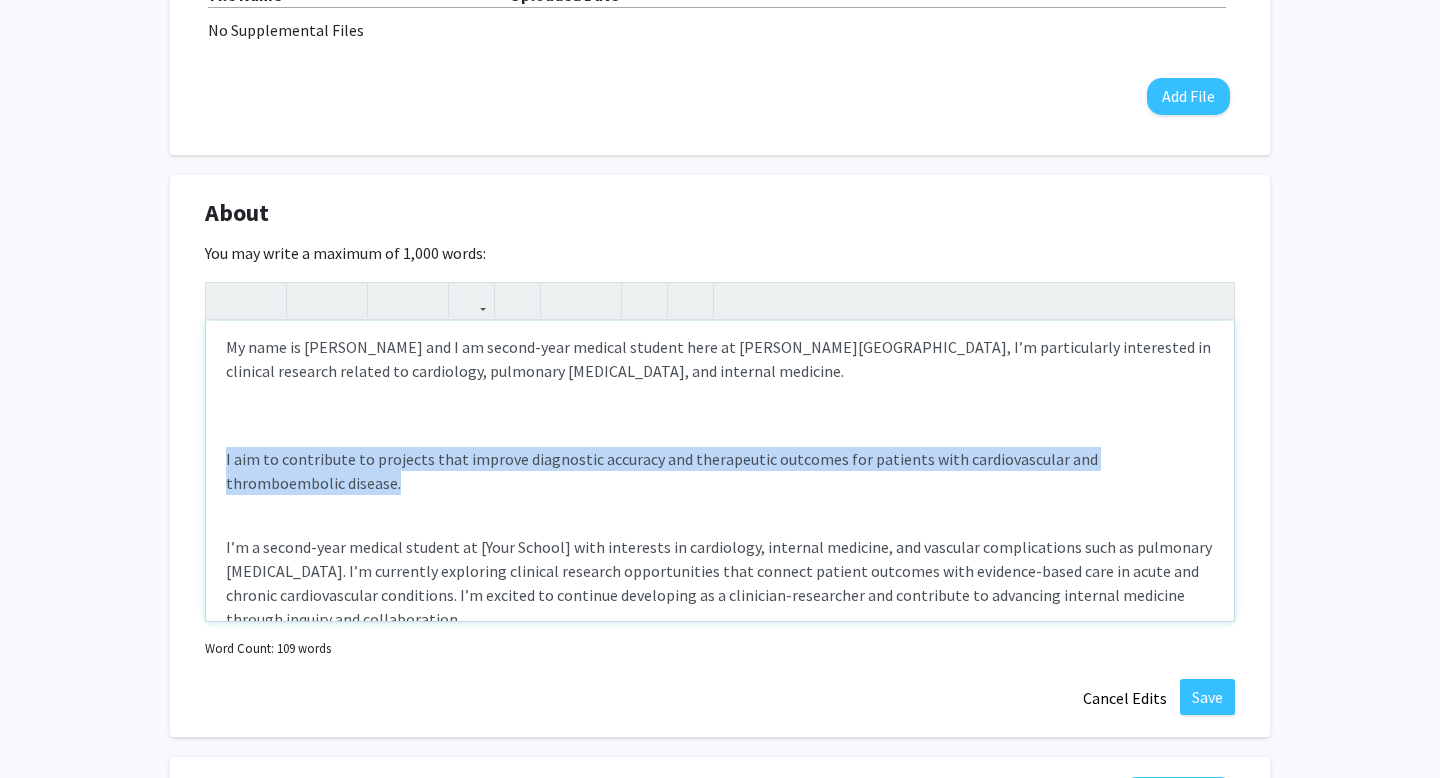 drag, startPoint x: 293, startPoint y: 487, endPoint x: 209, endPoint y: 448, distance: 92.61209 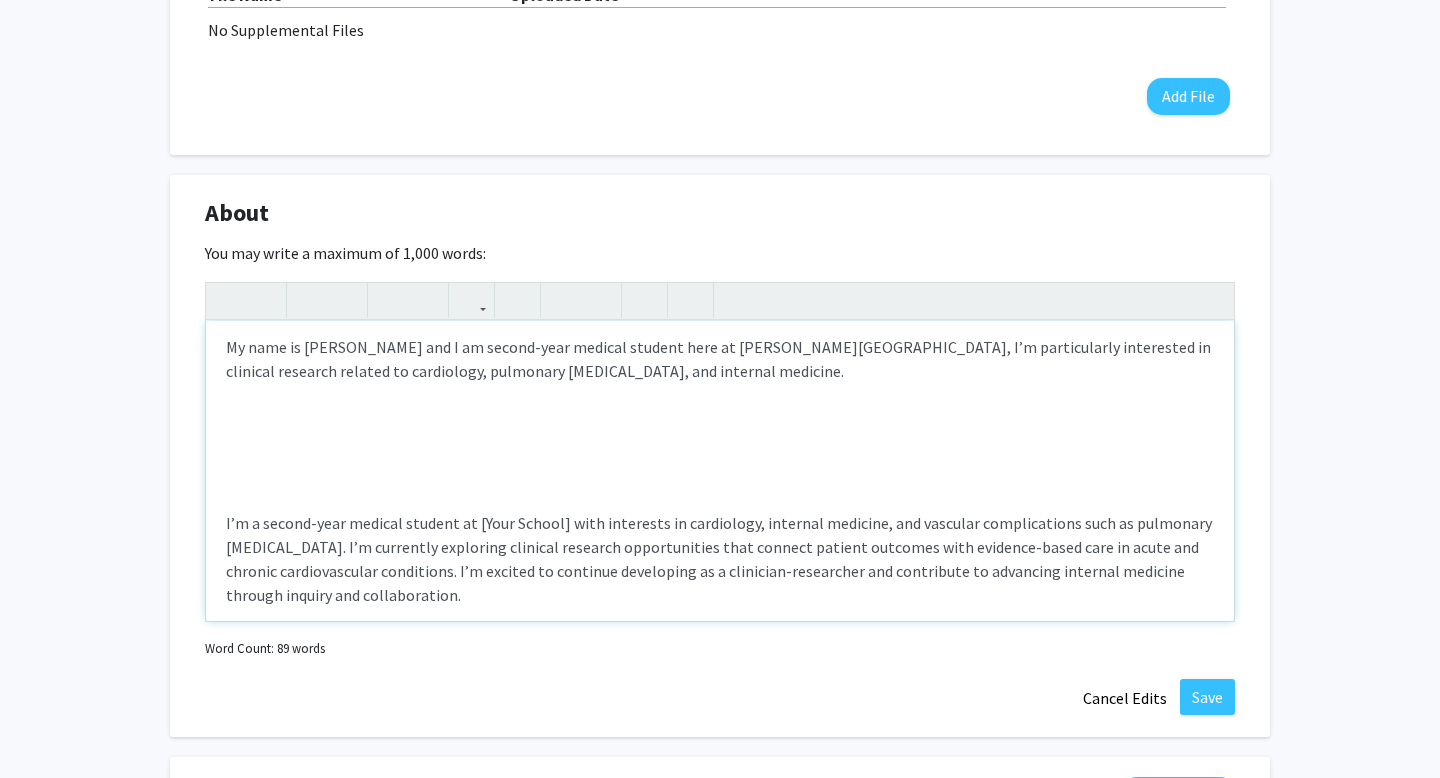 click on "My name is [PERSON_NAME] and I am second-year medical student here at [PERSON_NAME][GEOGRAPHIC_DATA], I’m particularly interested in clinical research related to cardiology, pulmonary [MEDICAL_DATA], and internal medicine." at bounding box center [720, 359] 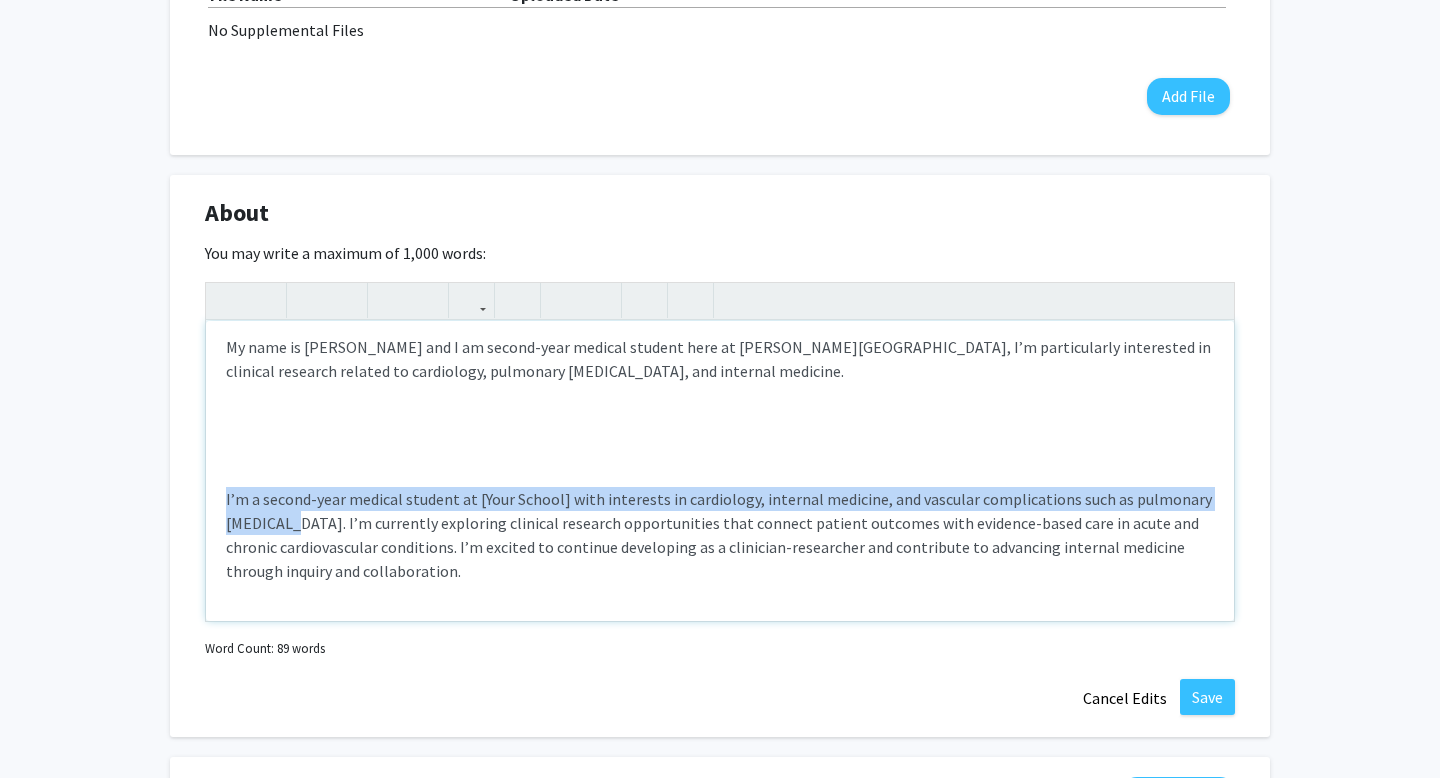 drag, startPoint x: 296, startPoint y: 527, endPoint x: 205, endPoint y: 491, distance: 97.862144 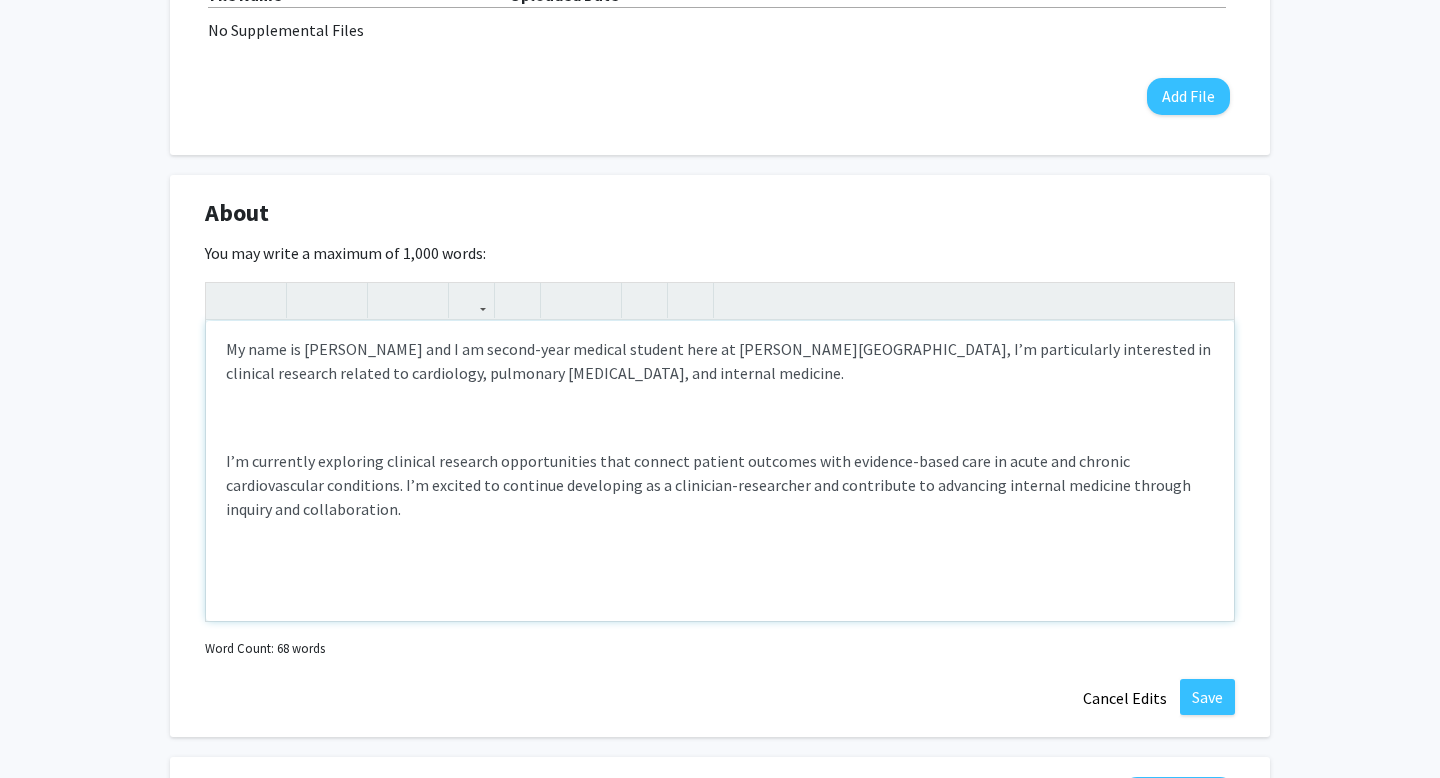 scroll, scrollTop: 0, scrollLeft: 0, axis: both 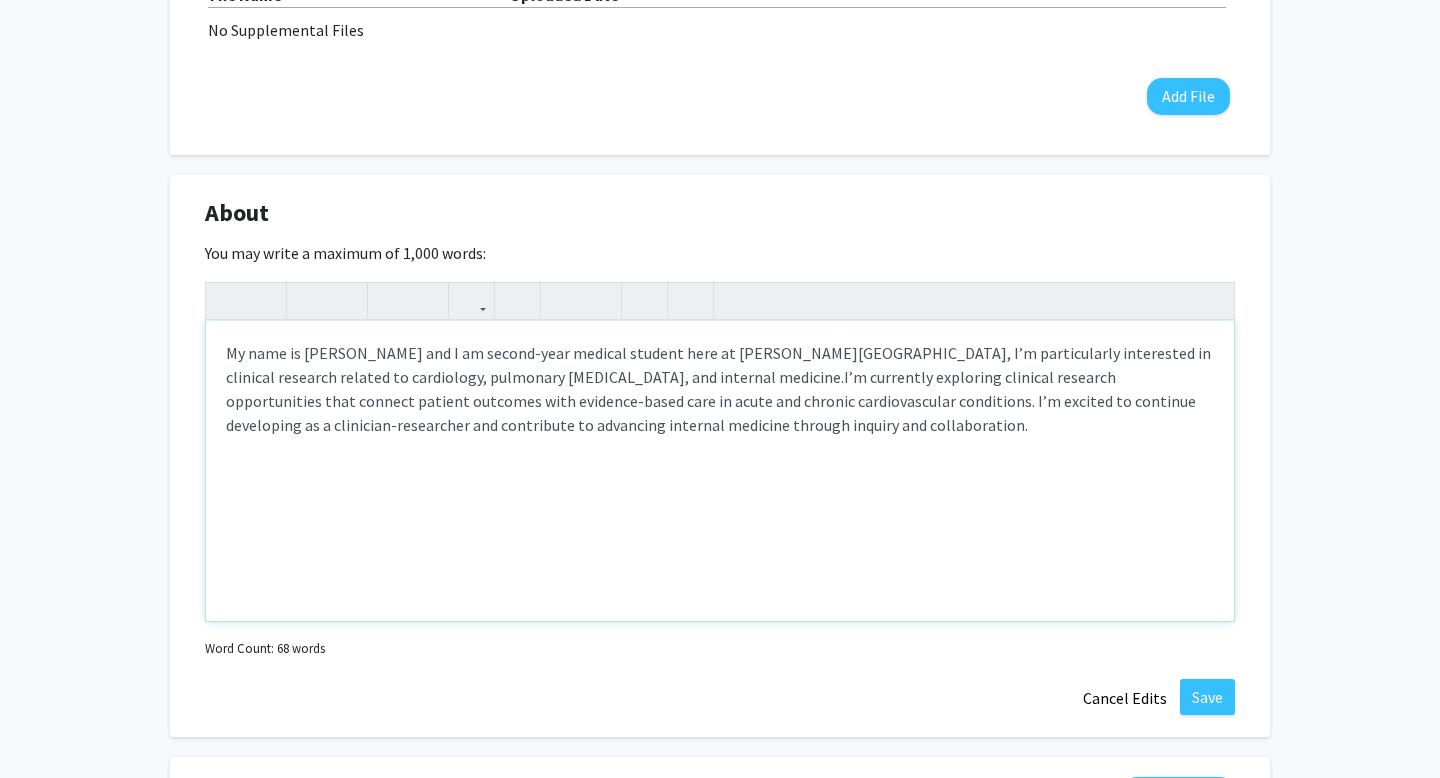 click on "I’m currently exploring clinical research opportunities that connect patient outcomes with evidence-based care in acute and chronic cardiovascular conditions. I’m excited to continue developing as a clinician-researcher and contribute to advancing internal medicine through inquiry and collaboration." at bounding box center [711, 401] 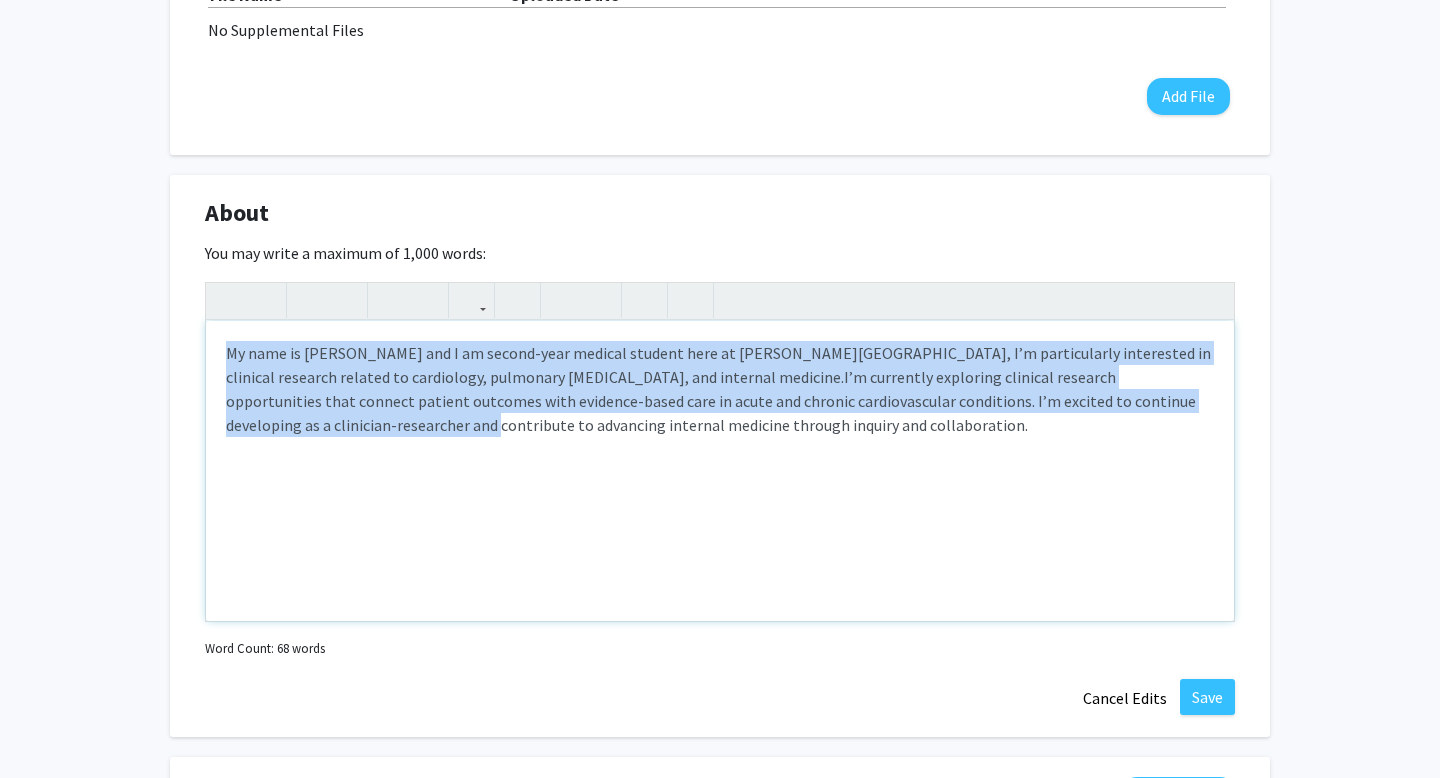 drag, startPoint x: 223, startPoint y: 428, endPoint x: 770, endPoint y: 439, distance: 547.1106 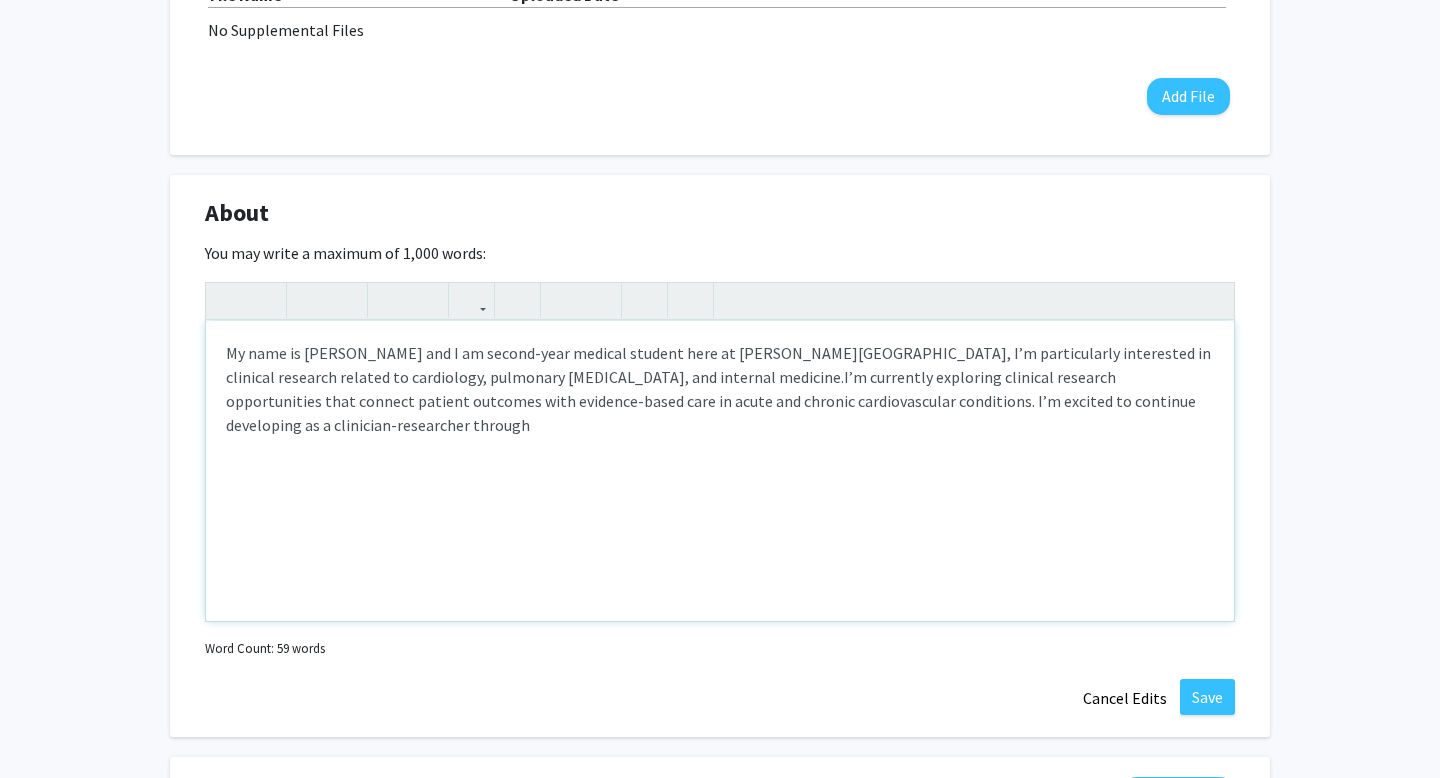 click on "My name is [PERSON_NAME] and I am second-year medical student here at [PERSON_NAME][GEOGRAPHIC_DATA], I’m particularly interested in clinical research related to cardiology, pulmonary [MEDICAL_DATA], and internal medicine.   I’m currently exploring clinical research opportunities that connect patient outcomes with evidence-based care in acute and chronic cardiovascular conditions. I’m excited to continue developing as a clinician-researcher through" at bounding box center (720, 471) 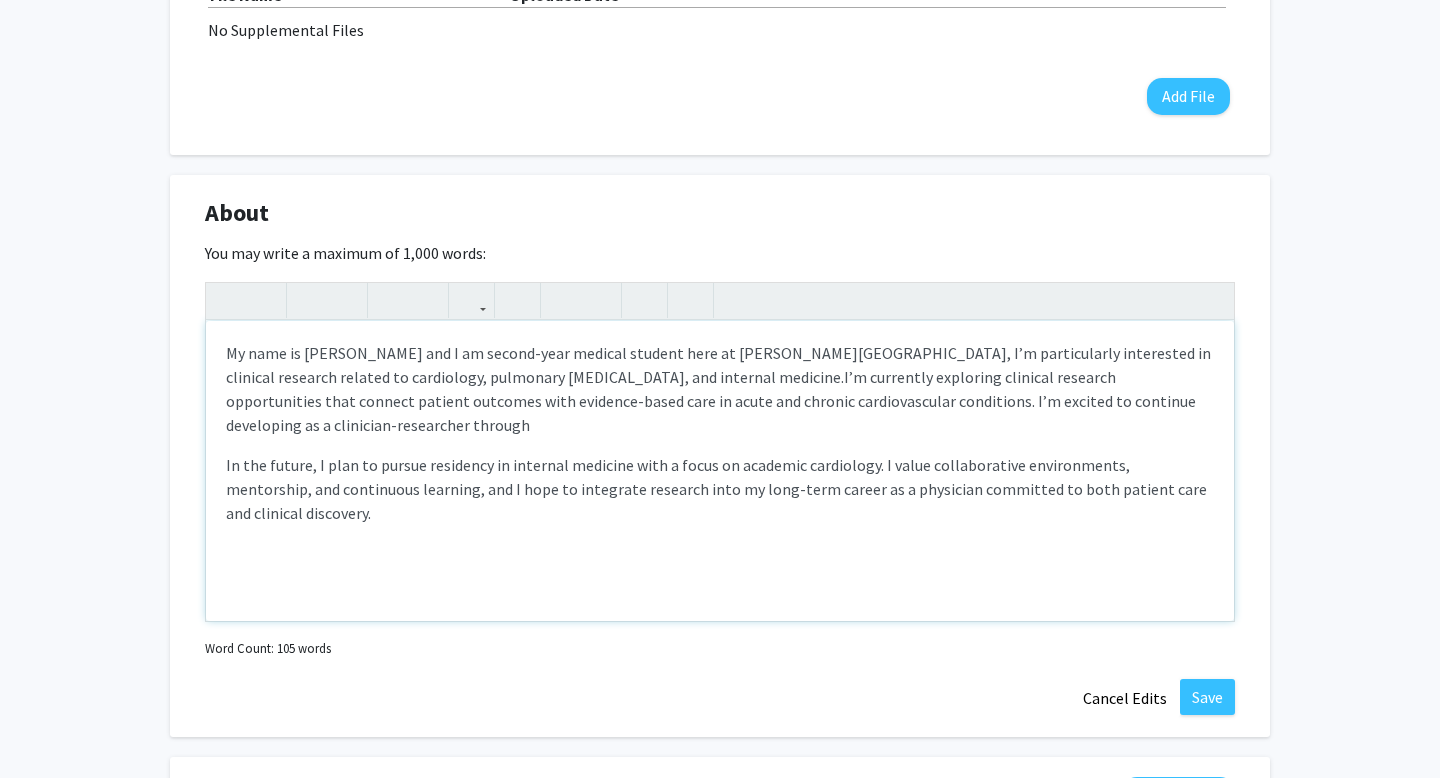 click on "My name is [PERSON_NAME] and I am second-year medical student here at [PERSON_NAME][GEOGRAPHIC_DATA], I’m particularly interested in clinical research related to cardiology, pulmonary [MEDICAL_DATA], and internal medicine.   I’m currently exploring clinical research opportunities that connect patient outcomes with evidence-based care in acute and chronic cardiovascular conditions. I’m excited to continue developing as a clinician-researcher through" at bounding box center (720, 389) 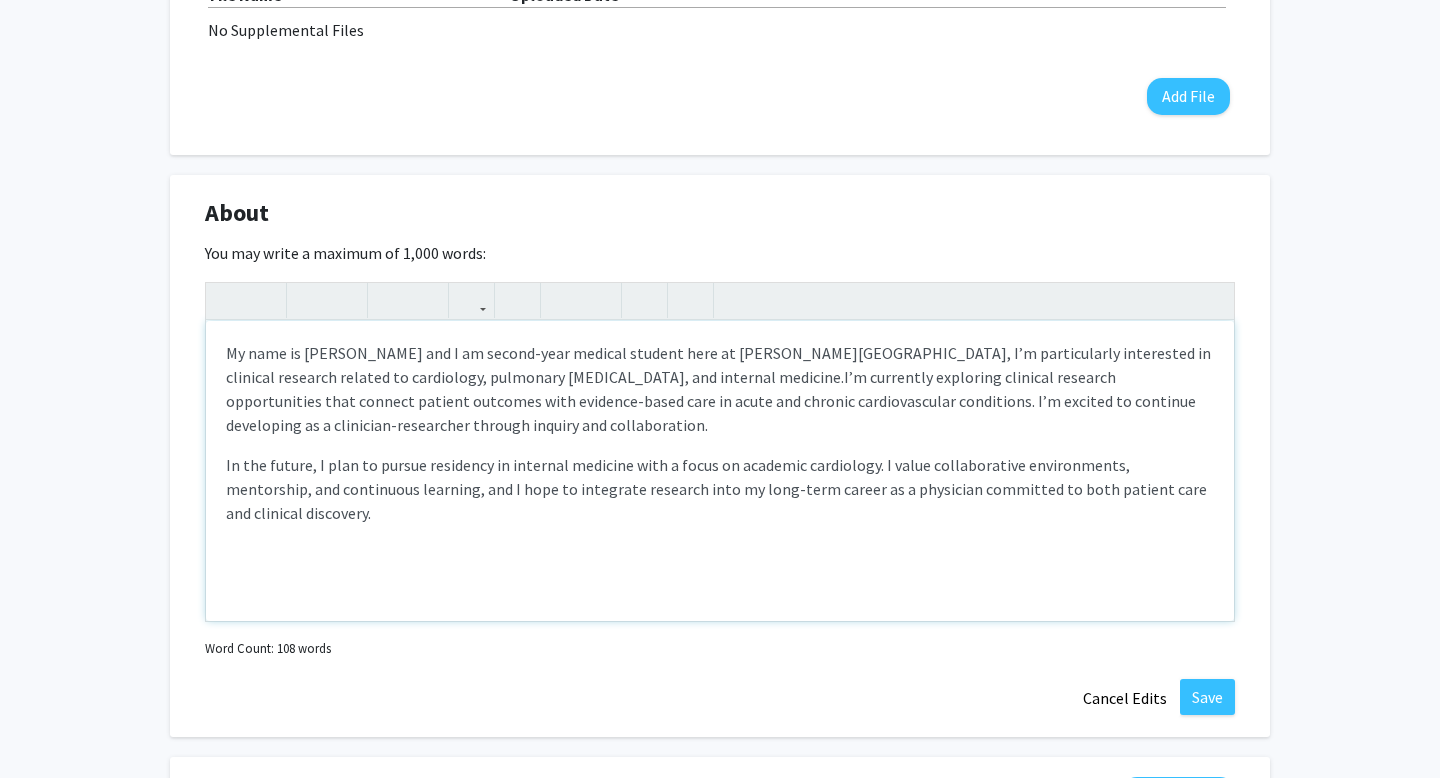 click on "My name is [PERSON_NAME] and I am second-year medical student here at [PERSON_NAME][GEOGRAPHIC_DATA], I’m particularly interested in clinical research related to cardiology, pulmonary [MEDICAL_DATA], and internal medicine.   I’m currently exploring clinical research opportunities that connect patient outcomes with evidence-based care in acute and chronic cardiovascular conditions. I’m excited to continue developing as a clinician-researcher through inquiry and collaboration. In the future, I plan to pursue residency in internal medicine with a focus on academic cardiology. I value collaborative environments, mentorship, and continuous learning, and I hope to integrate research into my long-term career as a physician committed to both patient care and clinical discovery." at bounding box center (720, 471) 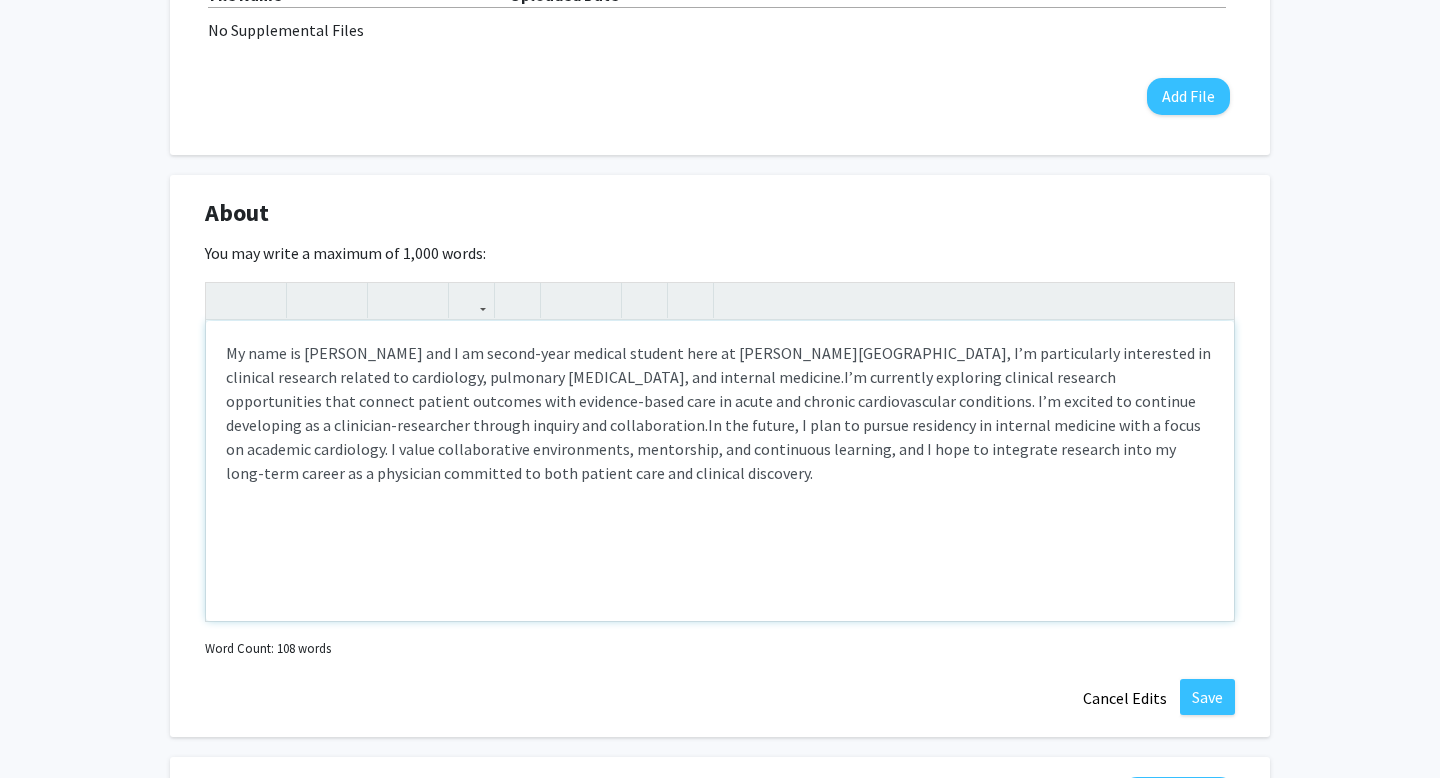 click on "My name is [PERSON_NAME] and I am second-year medical student here at [PERSON_NAME][GEOGRAPHIC_DATA], I’m particularly interested in clinical research related to cardiology, pulmonary [MEDICAL_DATA], and internal medicine.   I’m currently exploring clinical research opportunities that connect patient outcomes with evidence-based care in acute and chronic cardiovascular conditions. I’m excited to continue developing as a clinician-researcher through inquiry and collaboration.  In the future, I plan to pursue residency in internal medicine with a focus on academic cardiology. I value collaborative environments, mentorship, and continuous learning, and I hope to integrate research into my long-term career as a physician committed to both patient care and clinical discovery." at bounding box center [720, 413] 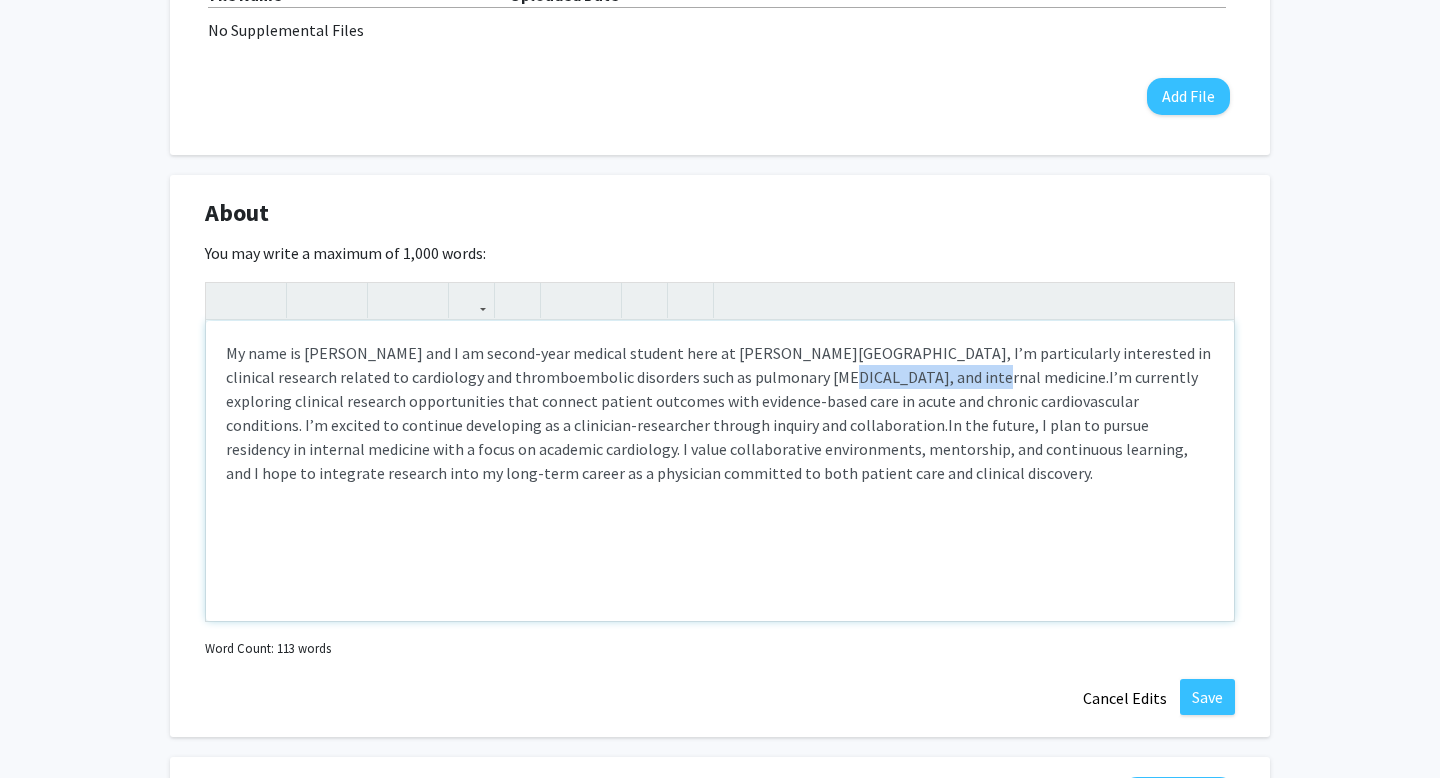 drag, startPoint x: 926, startPoint y: 379, endPoint x: 779, endPoint y: 377, distance: 147.01361 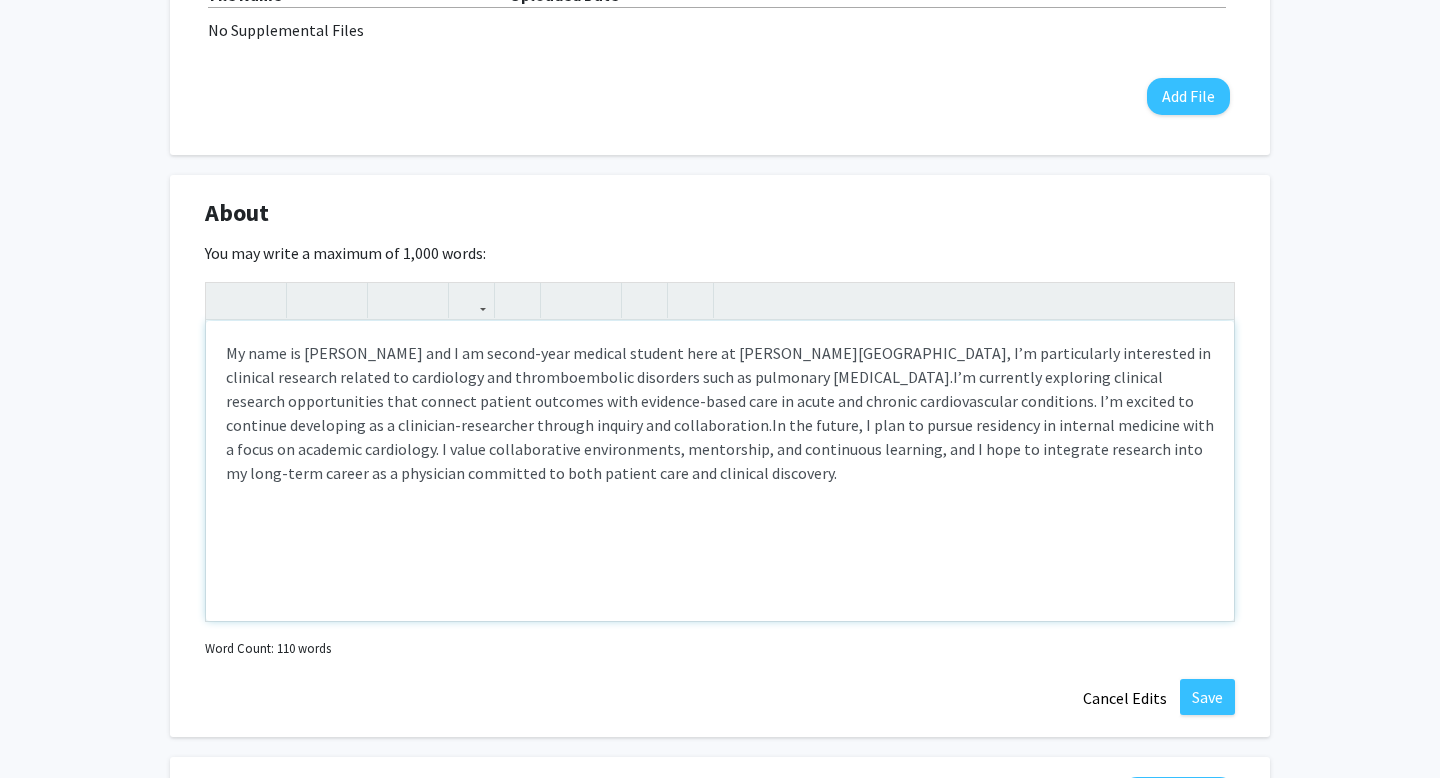 click on "I’m currently exploring clinical research opportunities that connect patient outcomes with evidence-based care in acute and chronic cardiovascular conditions. I’m excited to continue developing as a clinician-researcher through inquiry and collaboration." at bounding box center [710, 401] 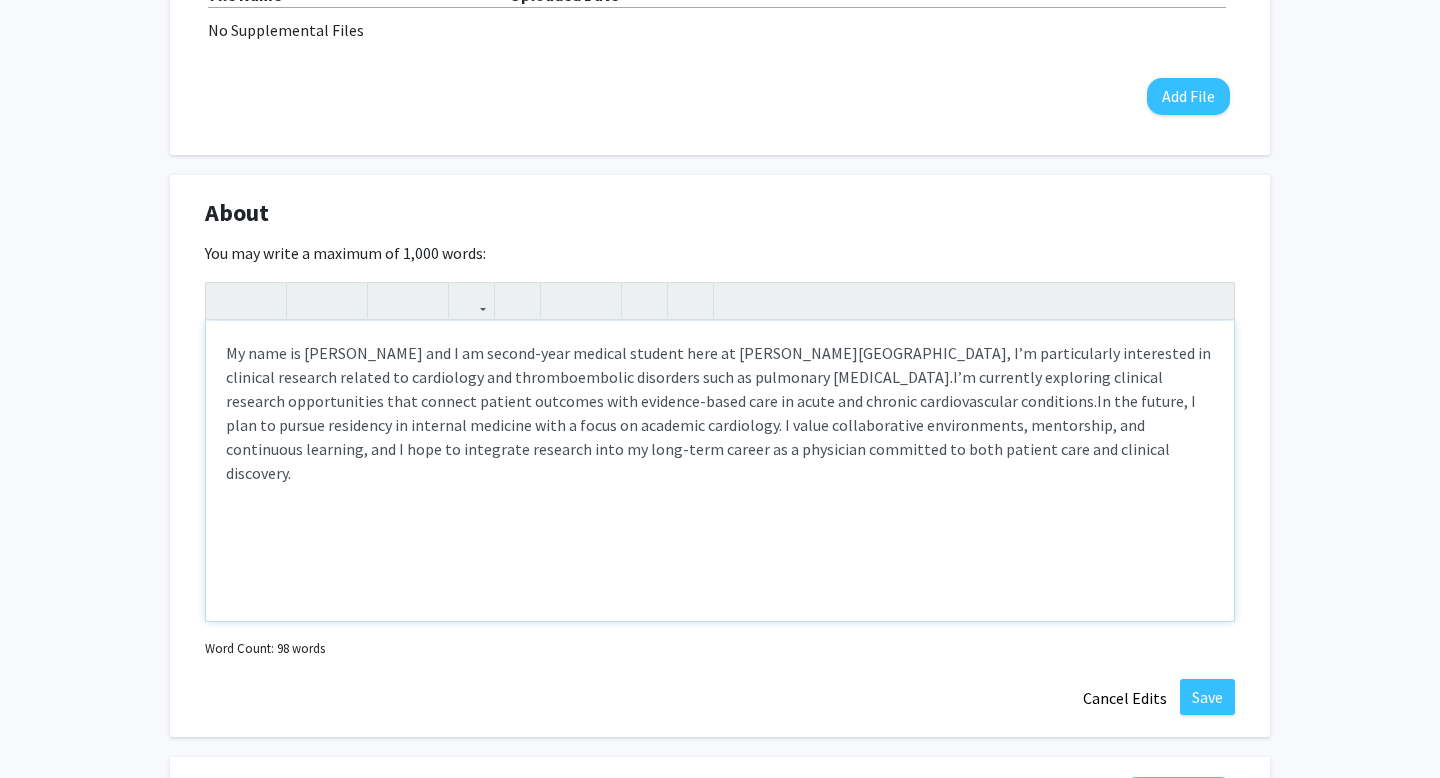 type on "<p>My name is [PERSON_NAME] and I am second-year medical student here at [PERSON_NAME][GEOGRAPHIC_DATA], I’m particularly interested in clinical research related to cardiology and thromboembolic disorders such as pulmonary [MEDICAL_DATA].&nbsp;<span style="font-size: 1rem;">I’m currently exploring clinical research opportunities that connect patient outcomes with evidence-based care in acute and chronic cardiovascular conditions.&nbsp;</span><span style="font-size: 1rem;">In the future, I plan to pursue residency in internal medicine with a focus on academic cardiology. I value collaborative environments, mentorship, and continuous learning, and I hope to integrate research into my long-term career as a physician committed to both patient care and clinical discovery.</span></p>" 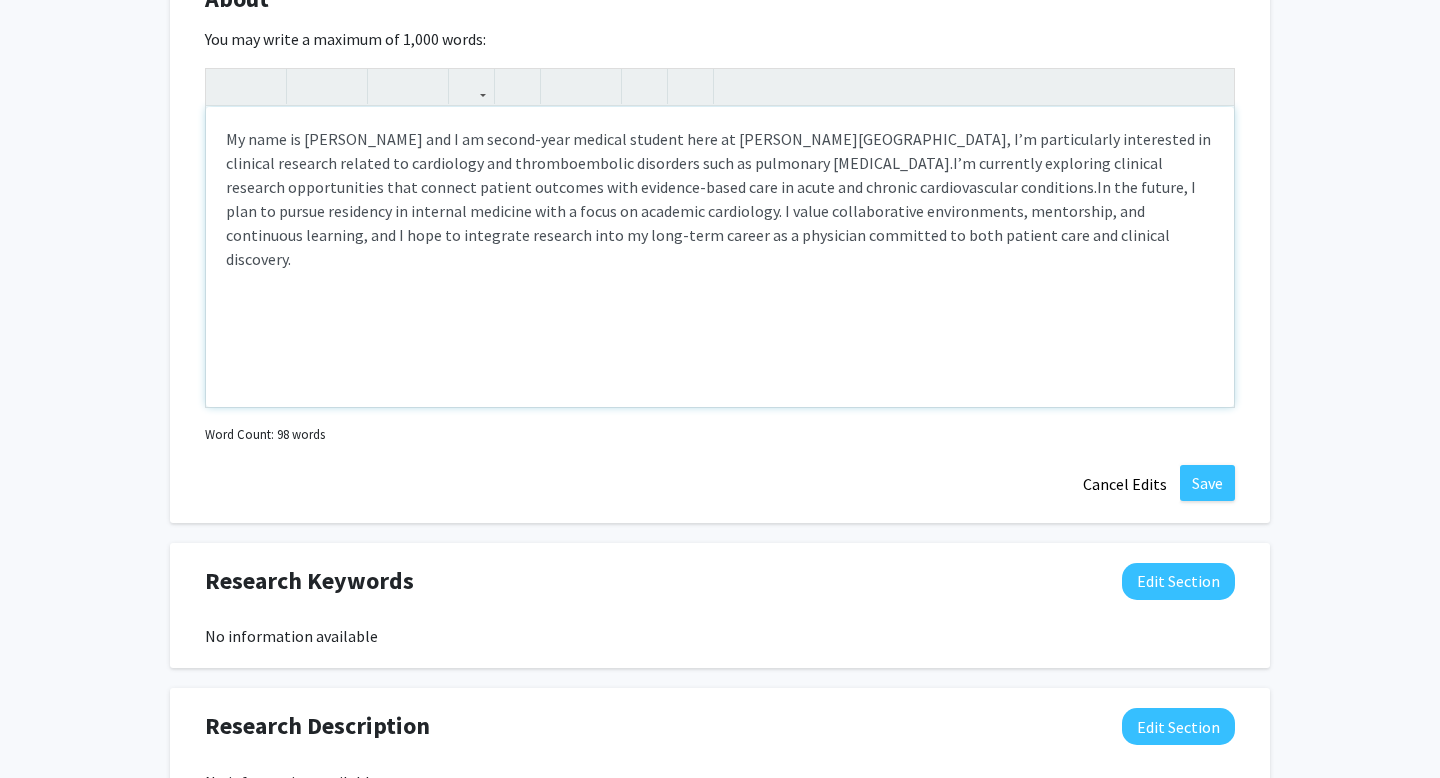 scroll, scrollTop: 1249, scrollLeft: 0, axis: vertical 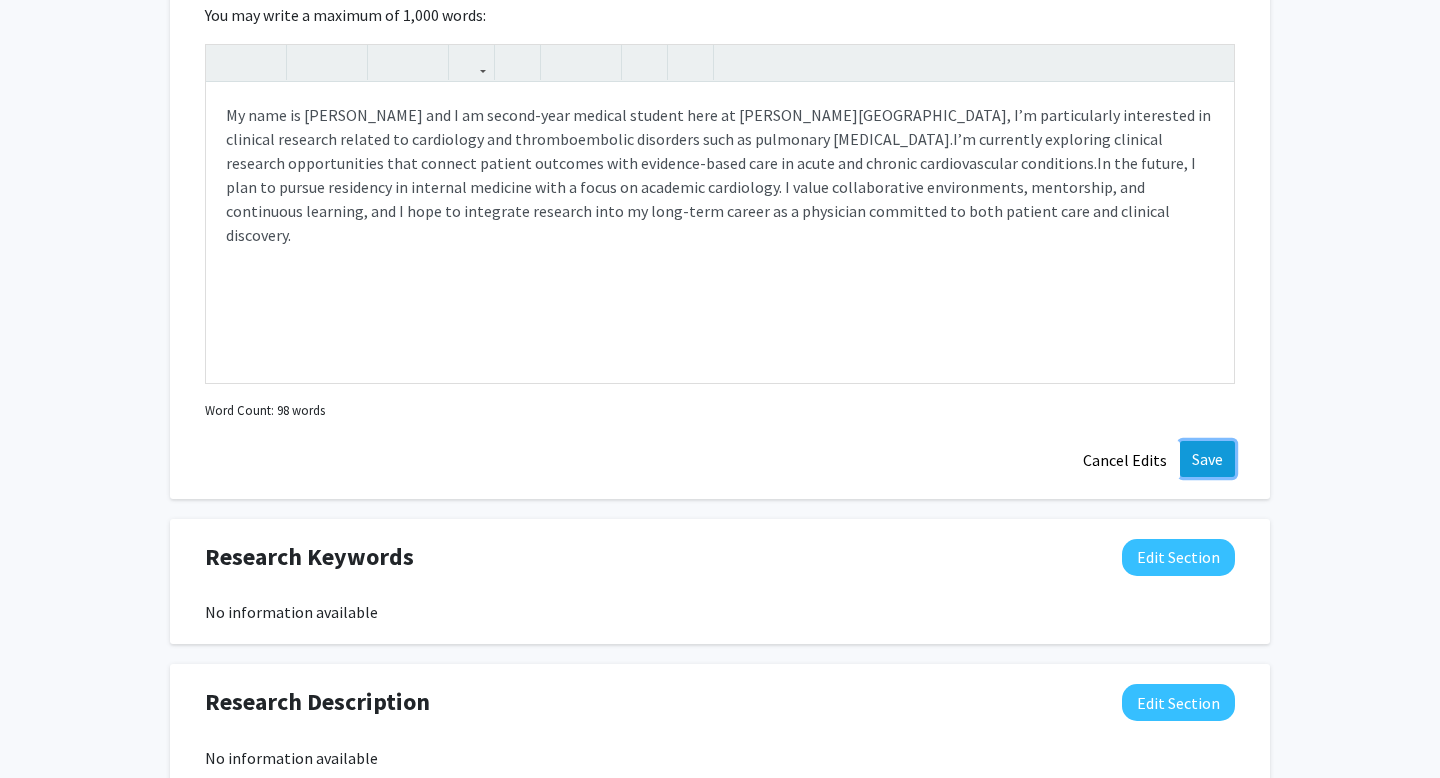 click on "Save" 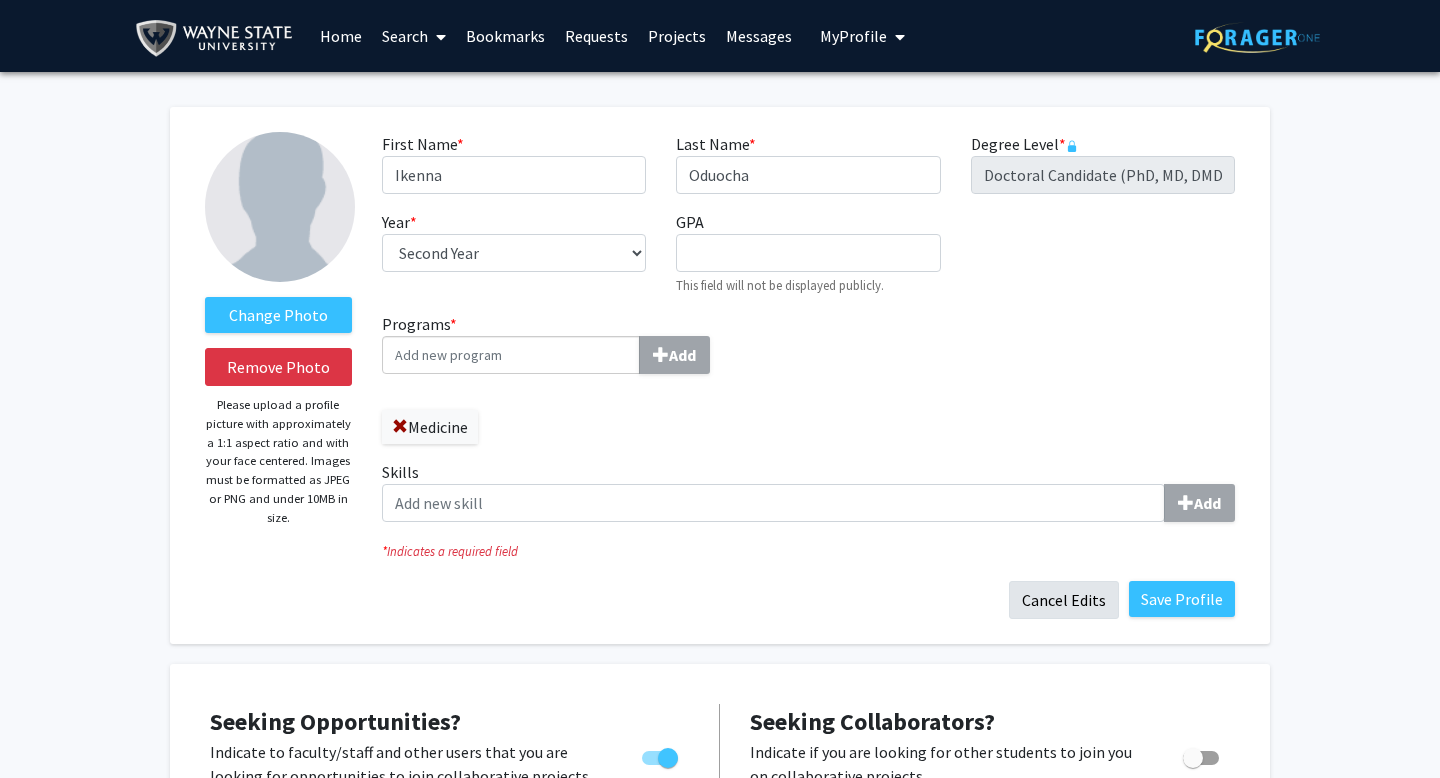 scroll, scrollTop: 29, scrollLeft: 0, axis: vertical 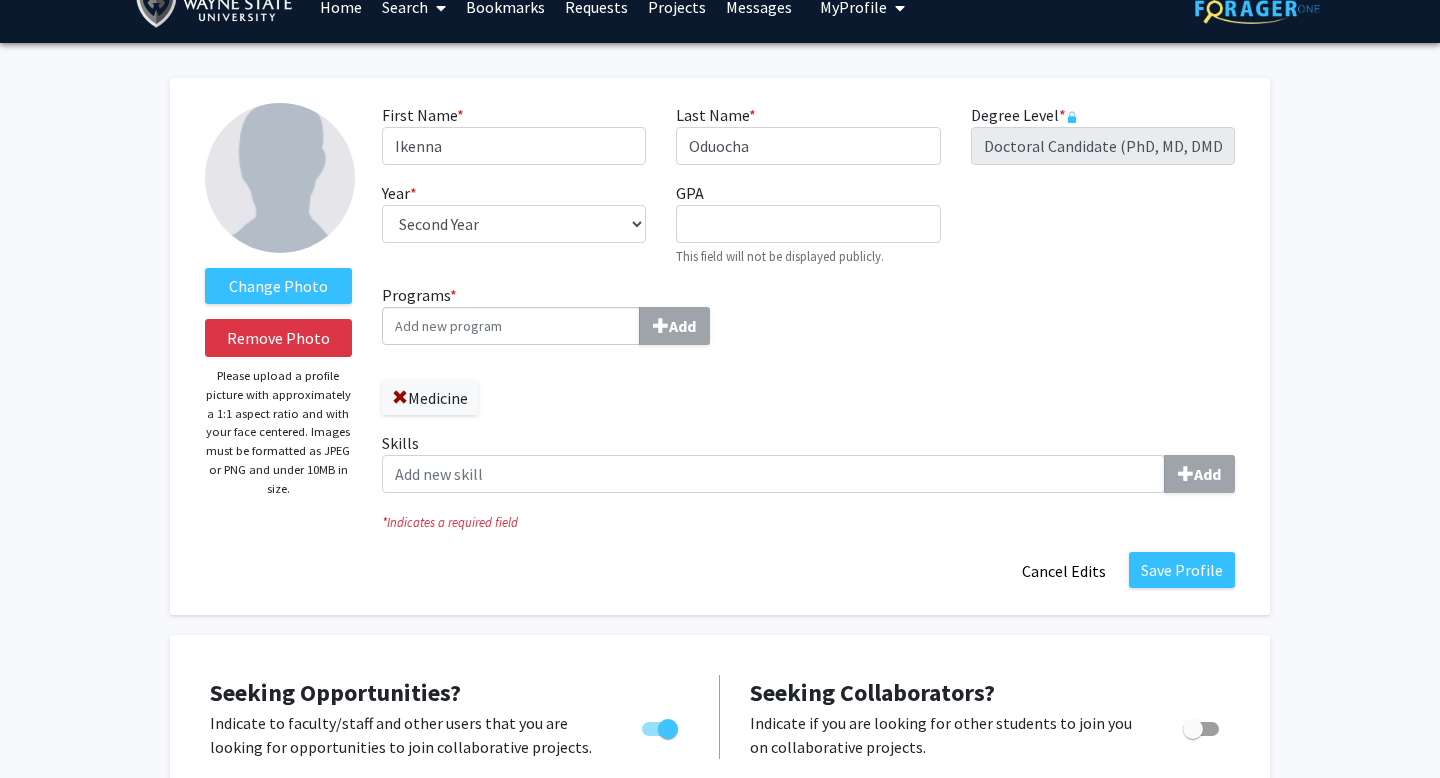 click on "My   Profile" at bounding box center [853, 7] 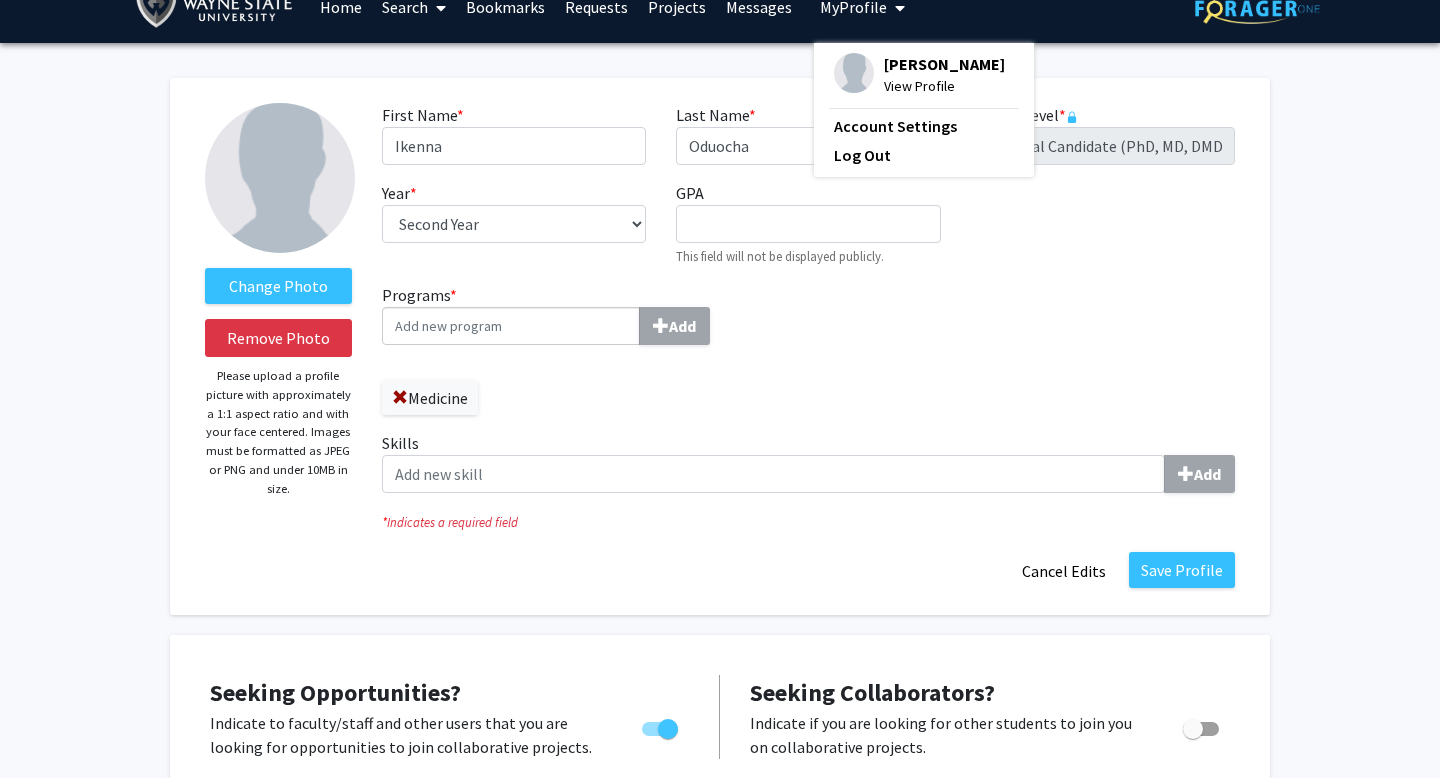 click on "View Profile" at bounding box center (944, 86) 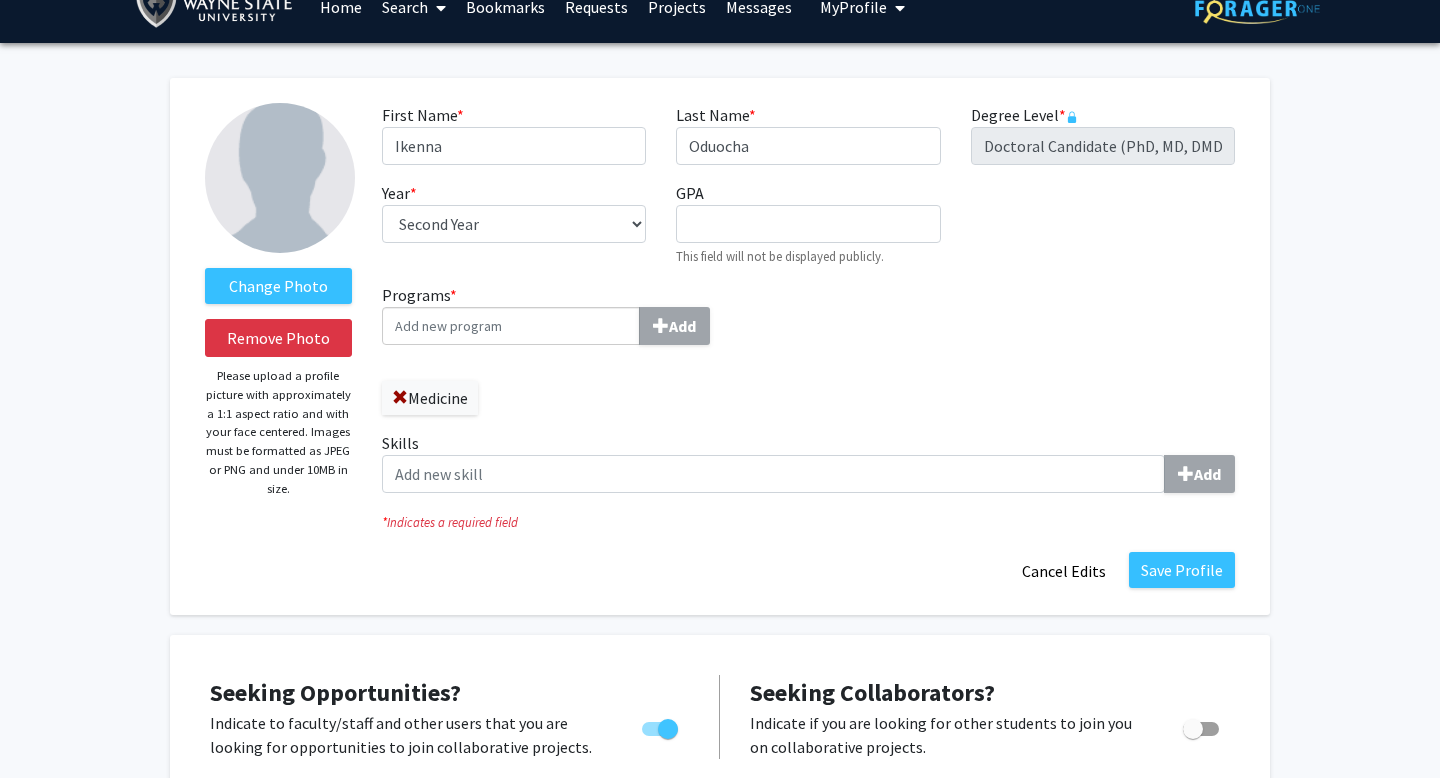 click on "My   Profile" at bounding box center [853, 7] 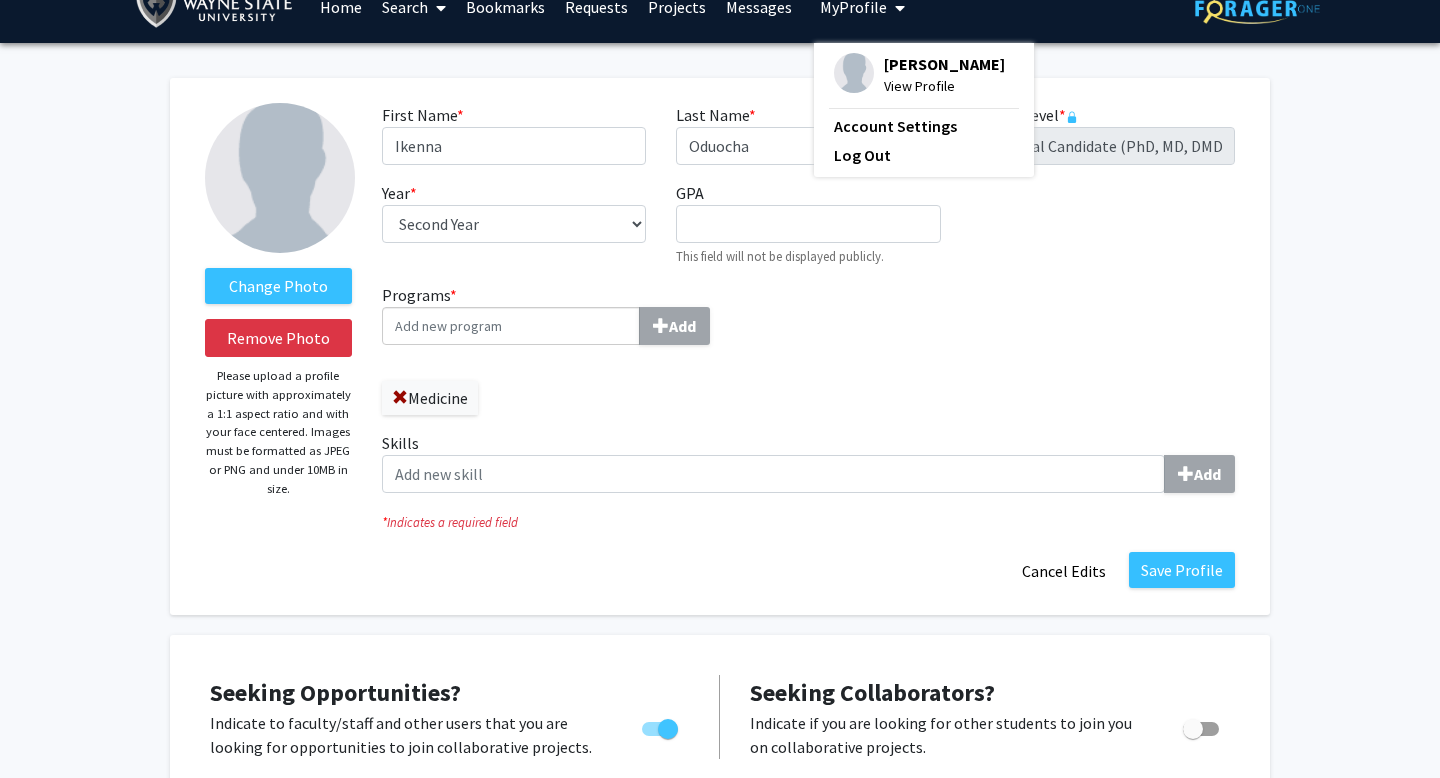 click on "[PERSON_NAME]" at bounding box center (944, 64) 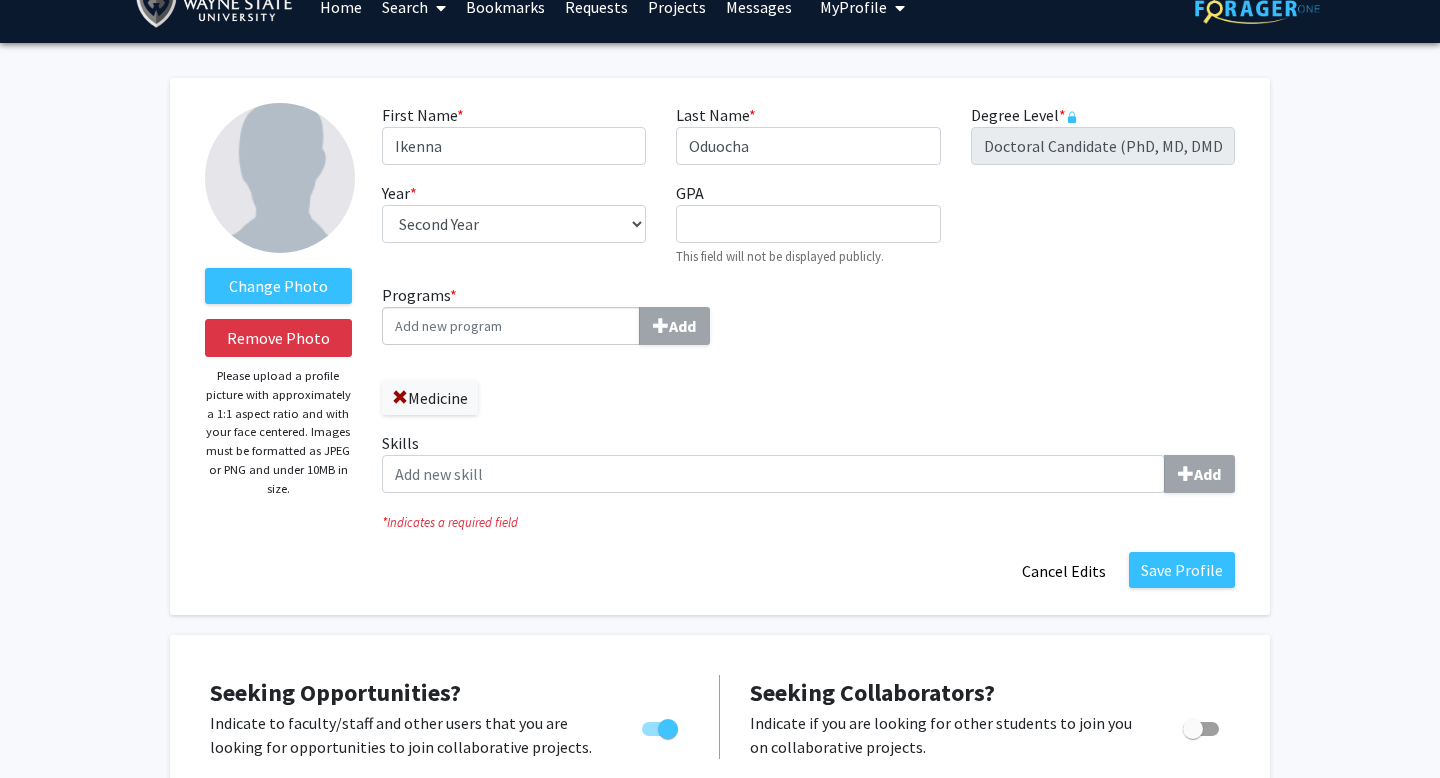 click on "My   Profile" at bounding box center (853, 7) 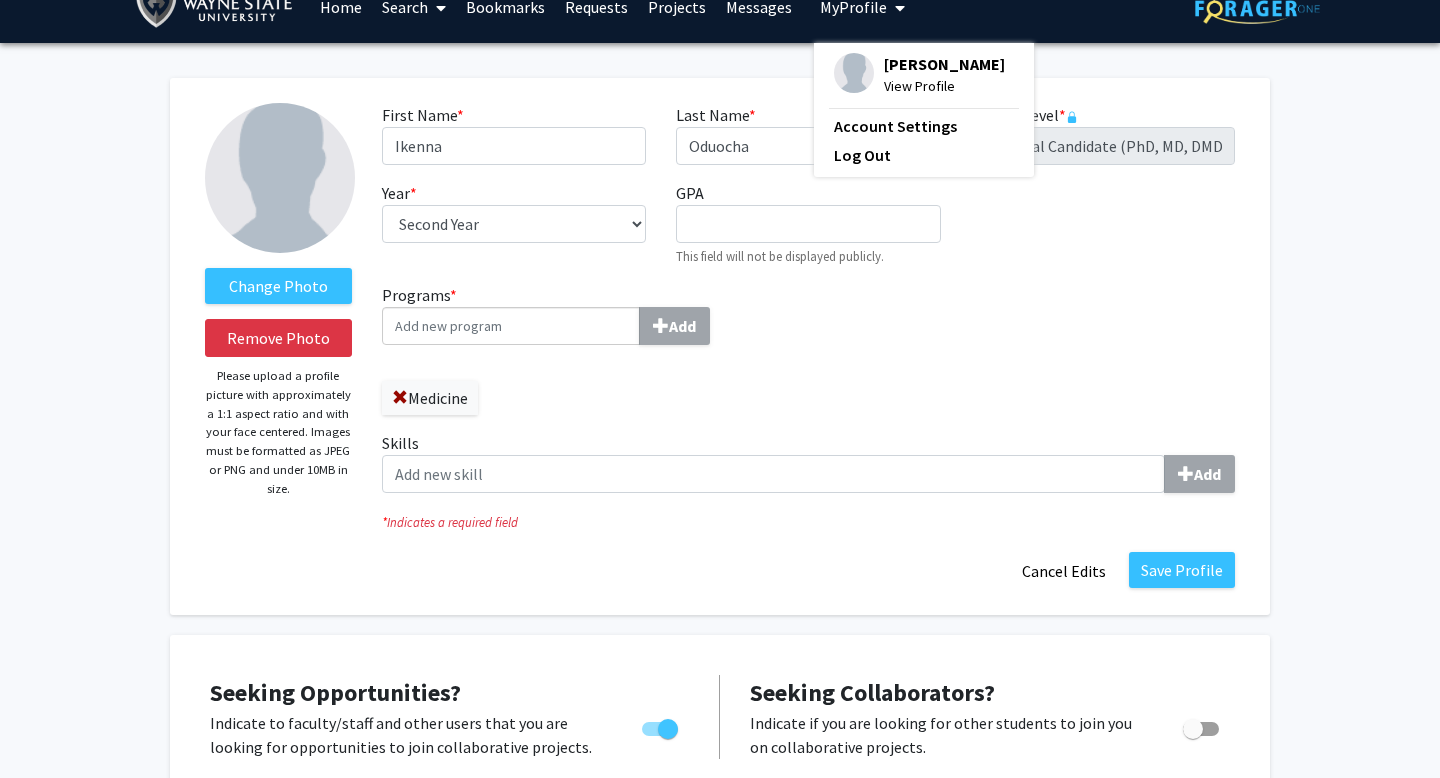 click on "View Profile" at bounding box center (944, 86) 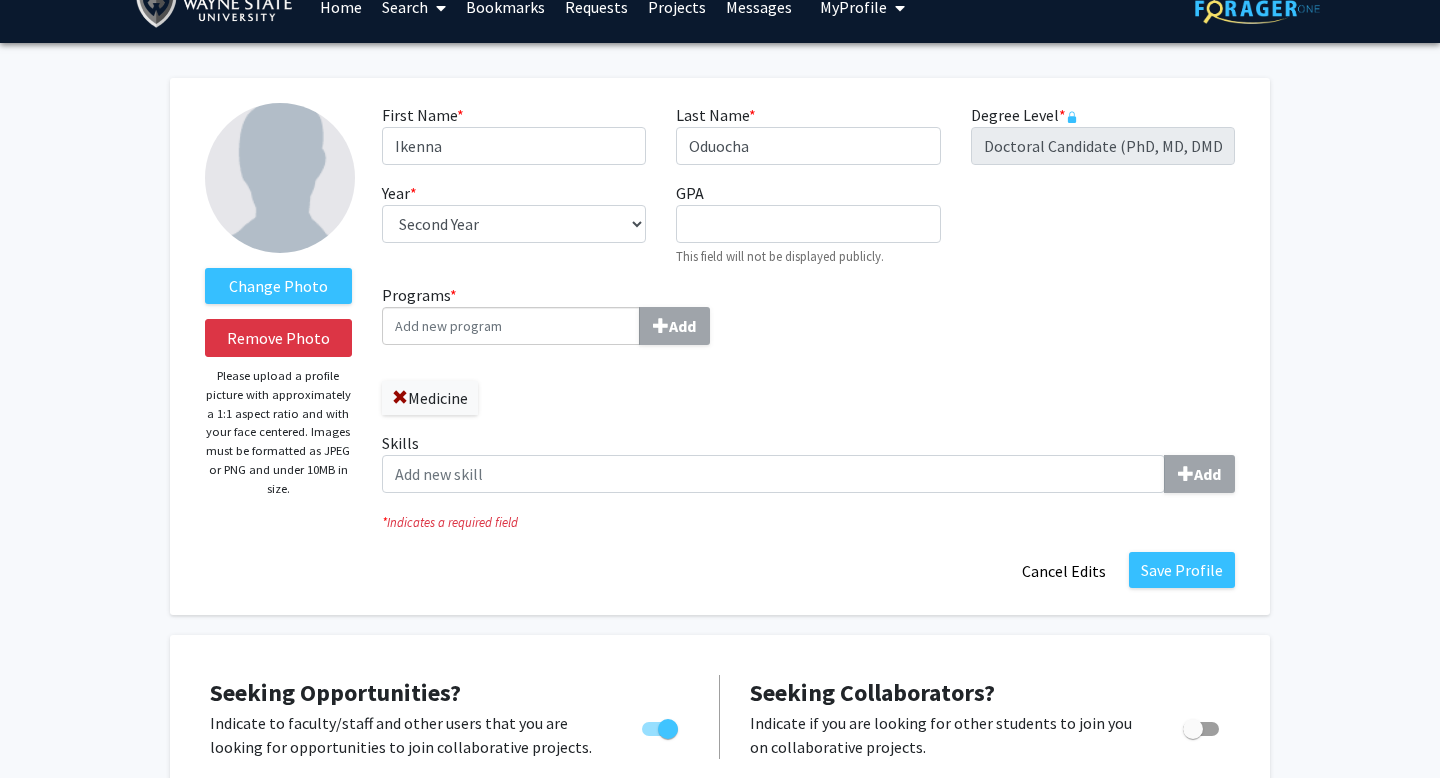 click on "My   Profile" at bounding box center [853, 7] 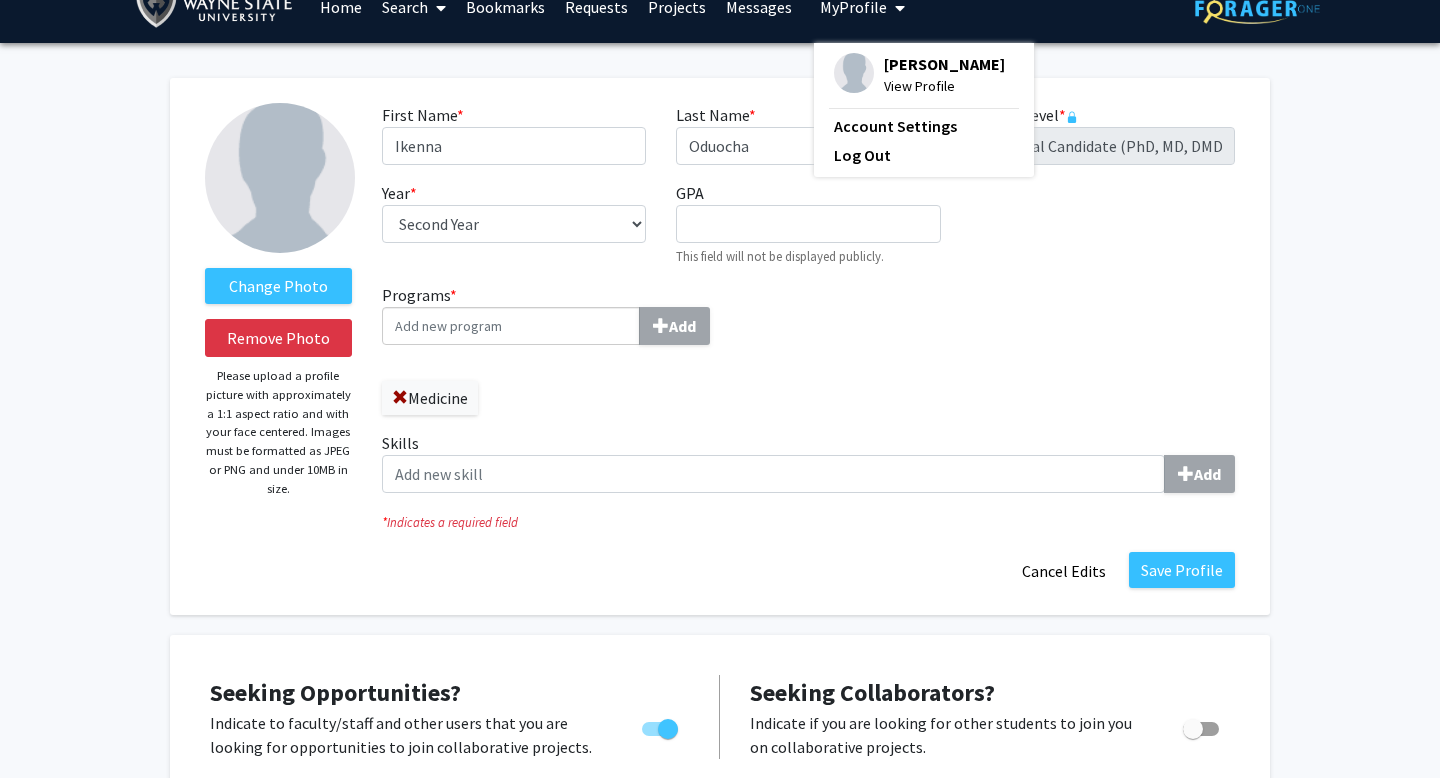 click on "Messages" at bounding box center [759, 7] 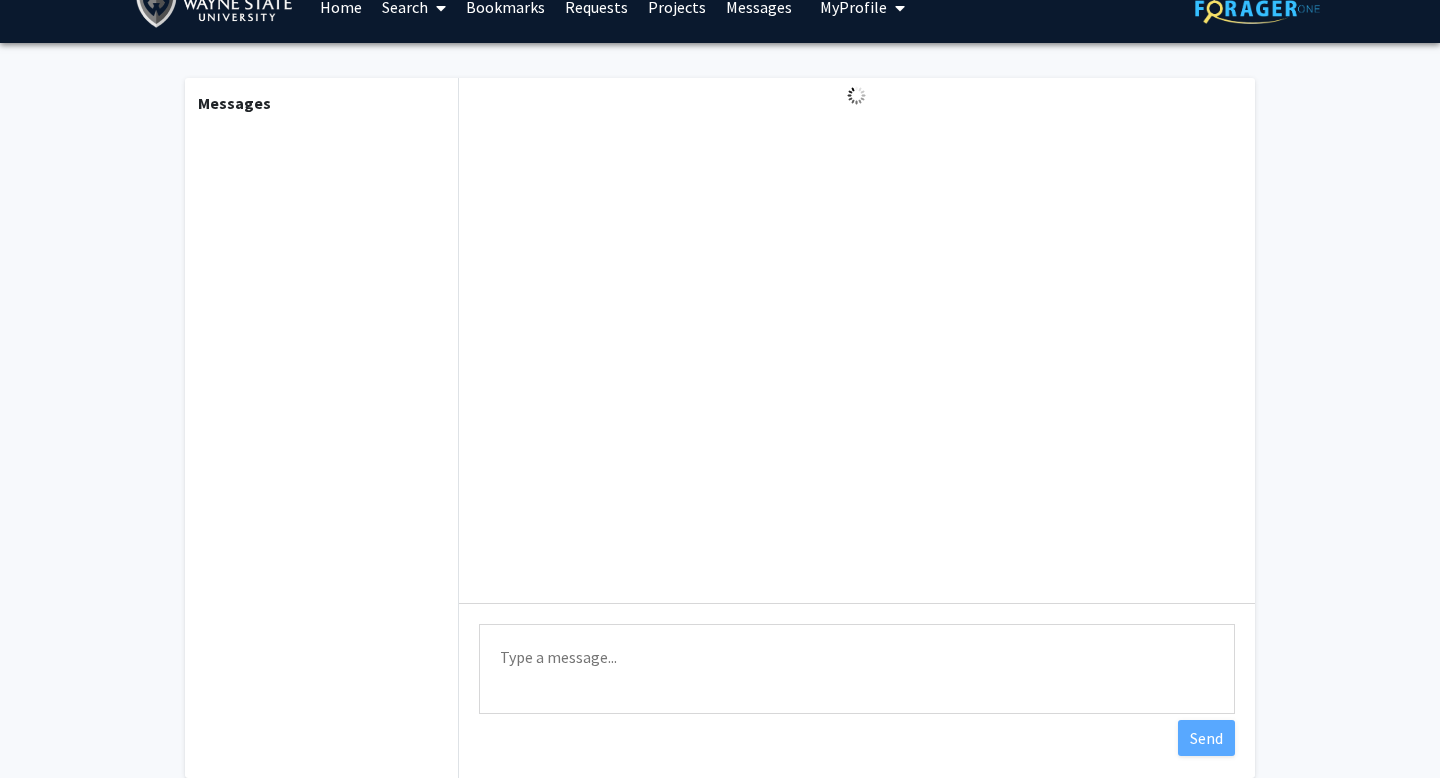 scroll, scrollTop: 0, scrollLeft: 0, axis: both 